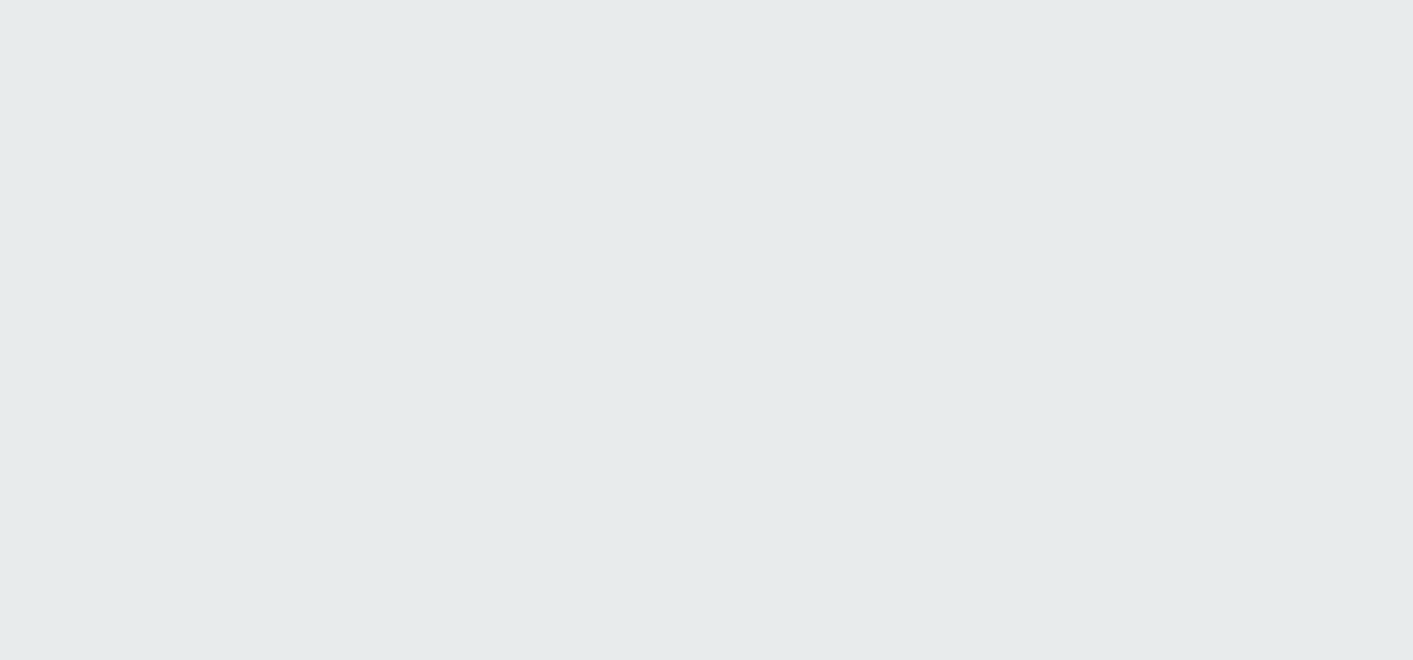 scroll, scrollTop: 0, scrollLeft: 0, axis: both 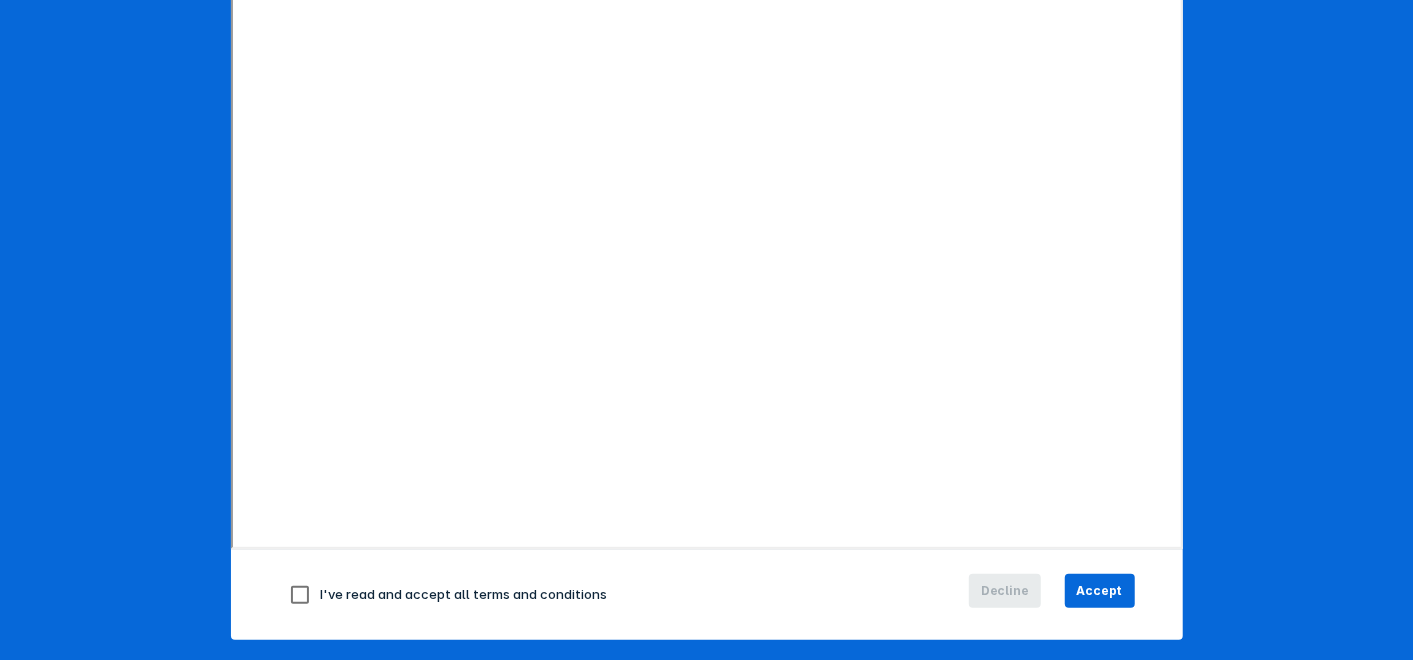 click on "I've read and accept all terms and conditions" at bounding box center [564, 595] 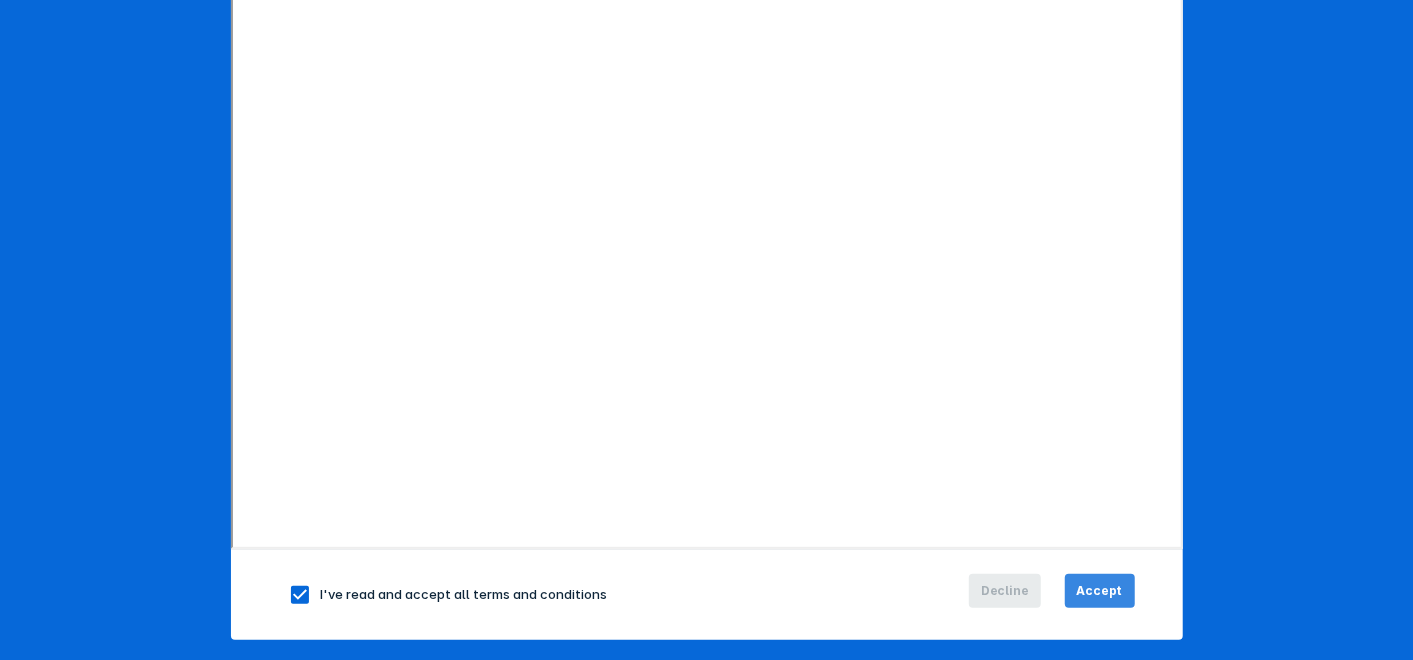 click on "Accept" at bounding box center (1100, 591) 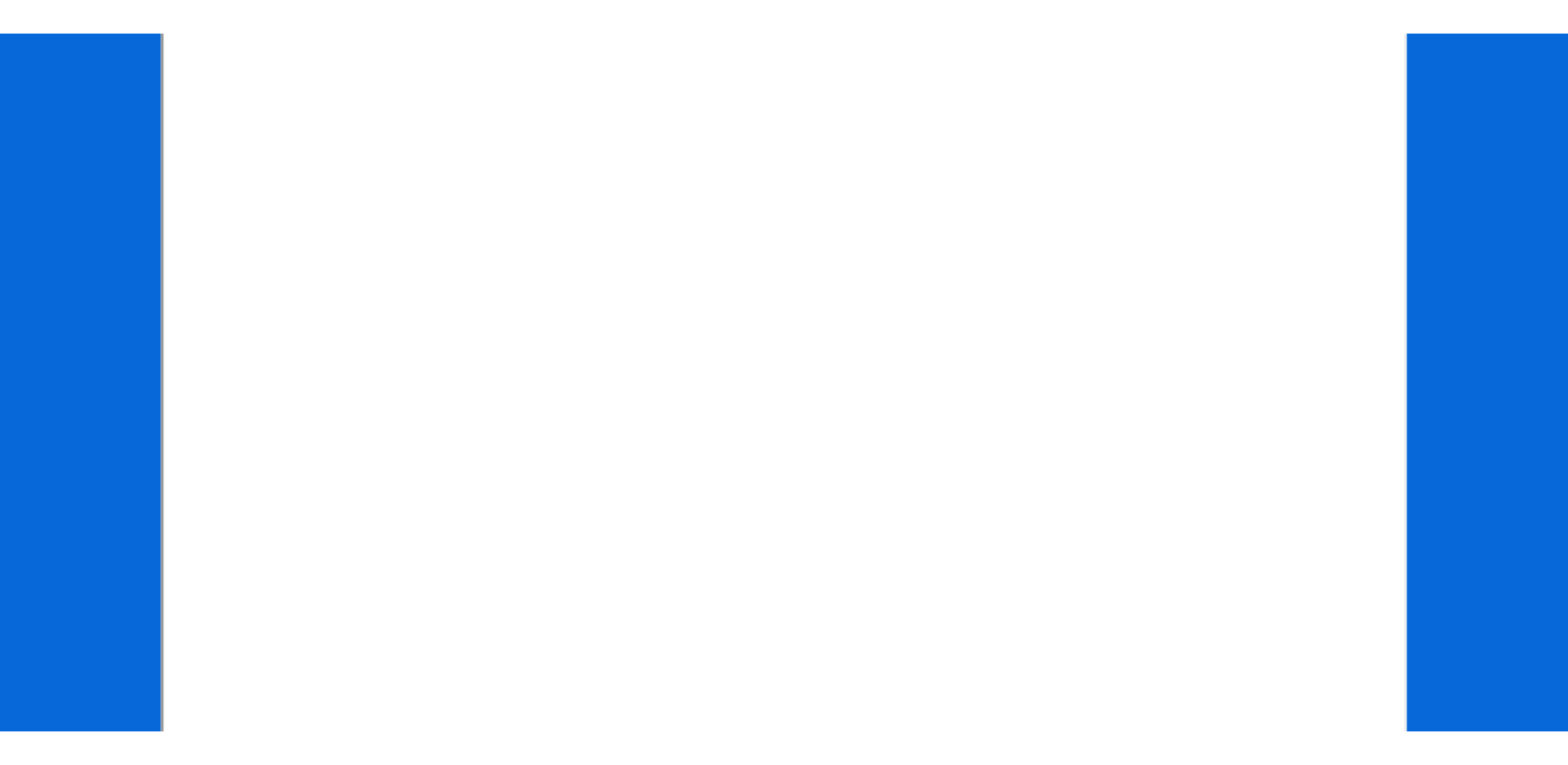 scroll, scrollTop: 270, scrollLeft: 0, axis: vertical 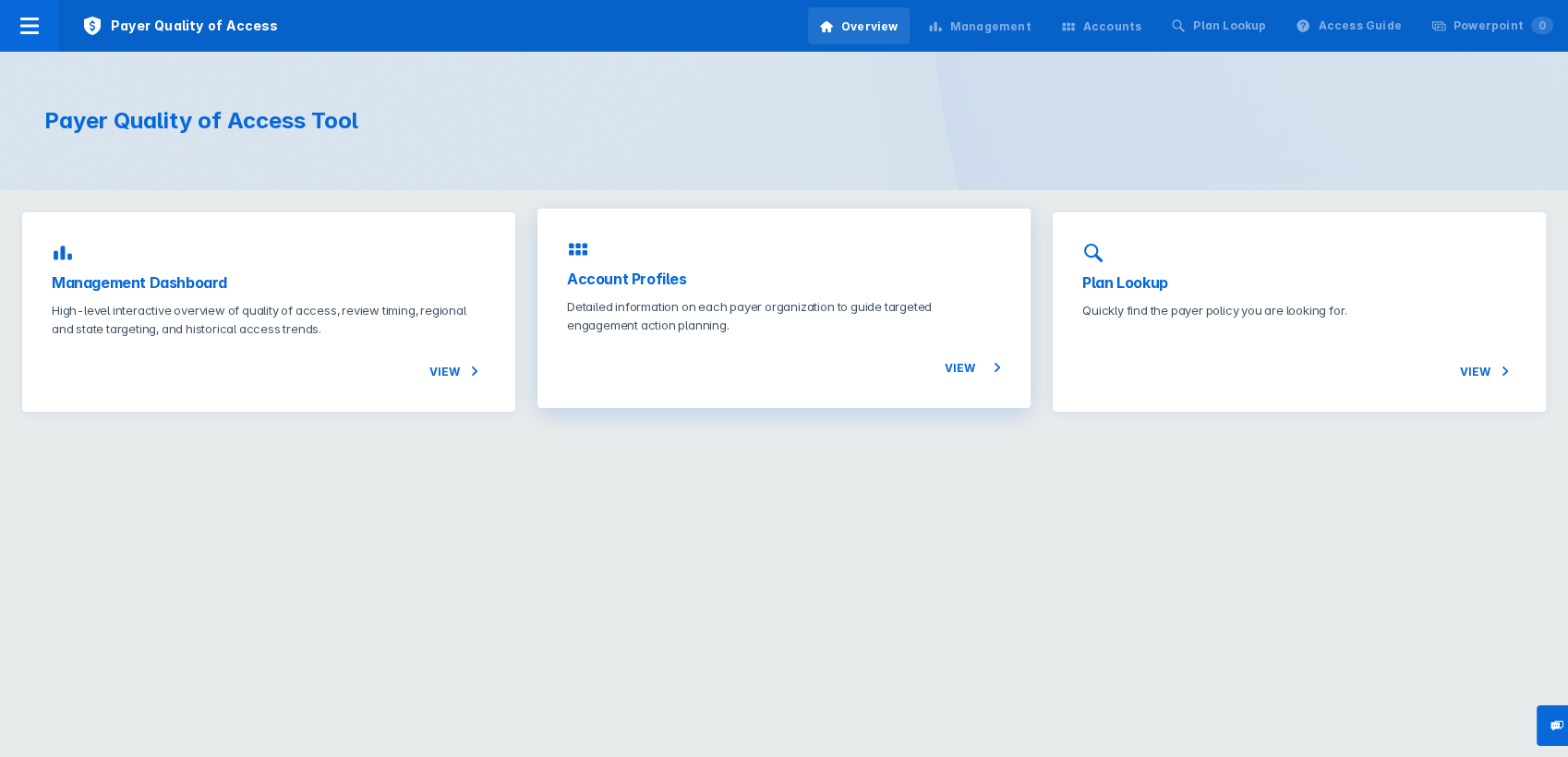 click on "Detailed information on each payer organization to guide targeted engagement action planning." at bounding box center (784, 316) 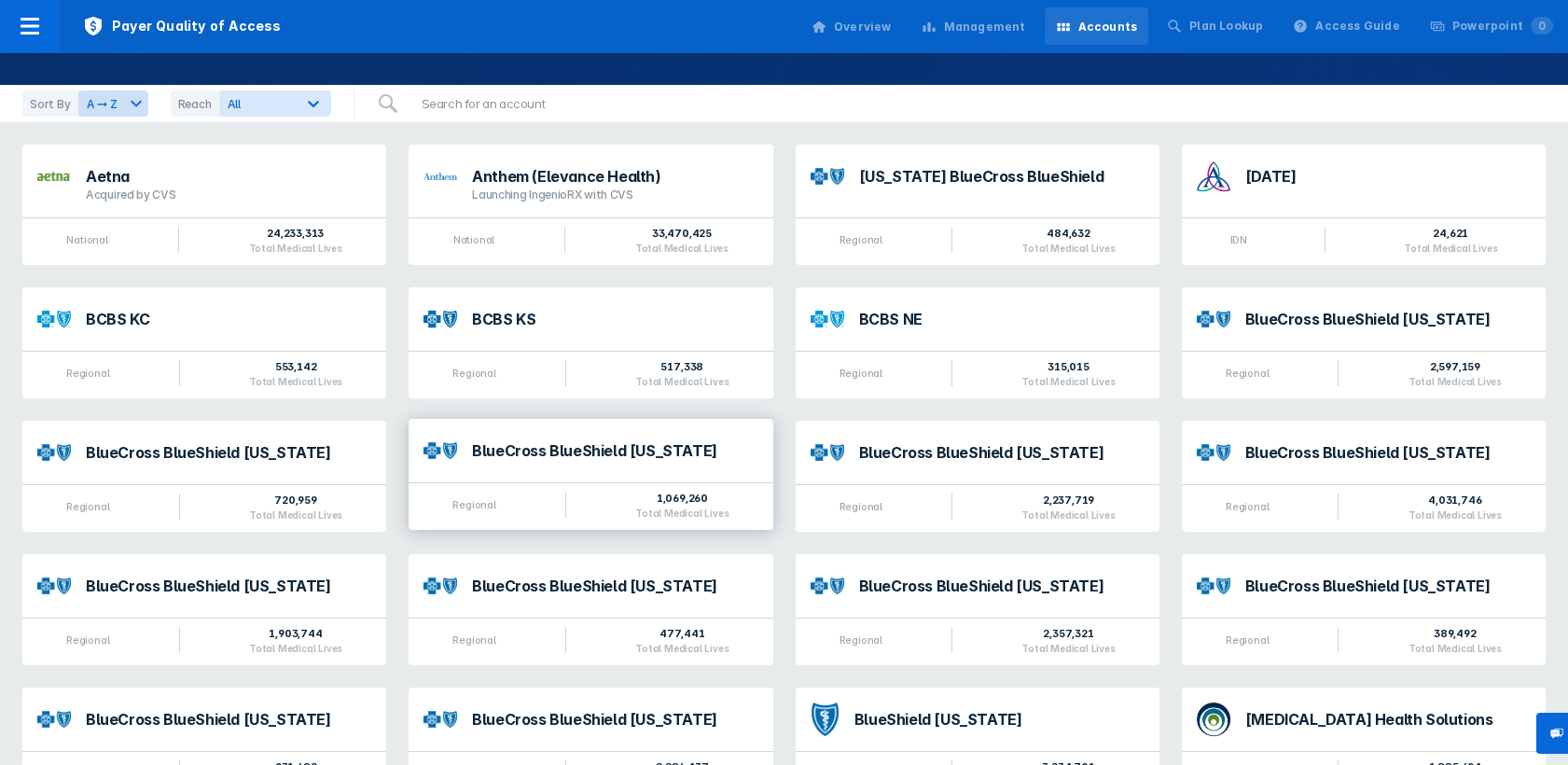 scroll, scrollTop: 172, scrollLeft: 0, axis: vertical 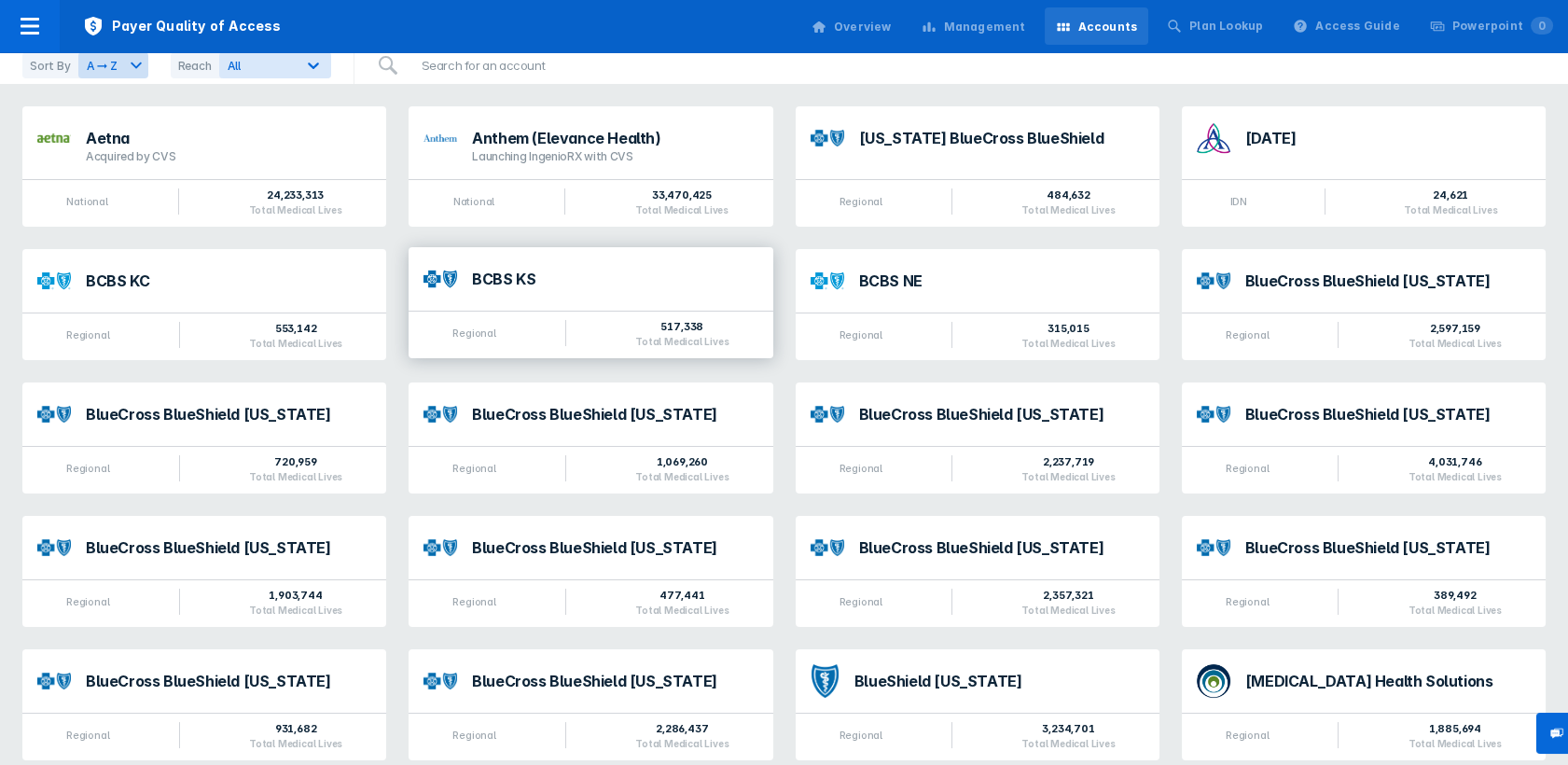 click on "BCBS KS" at bounding box center [590, 279] 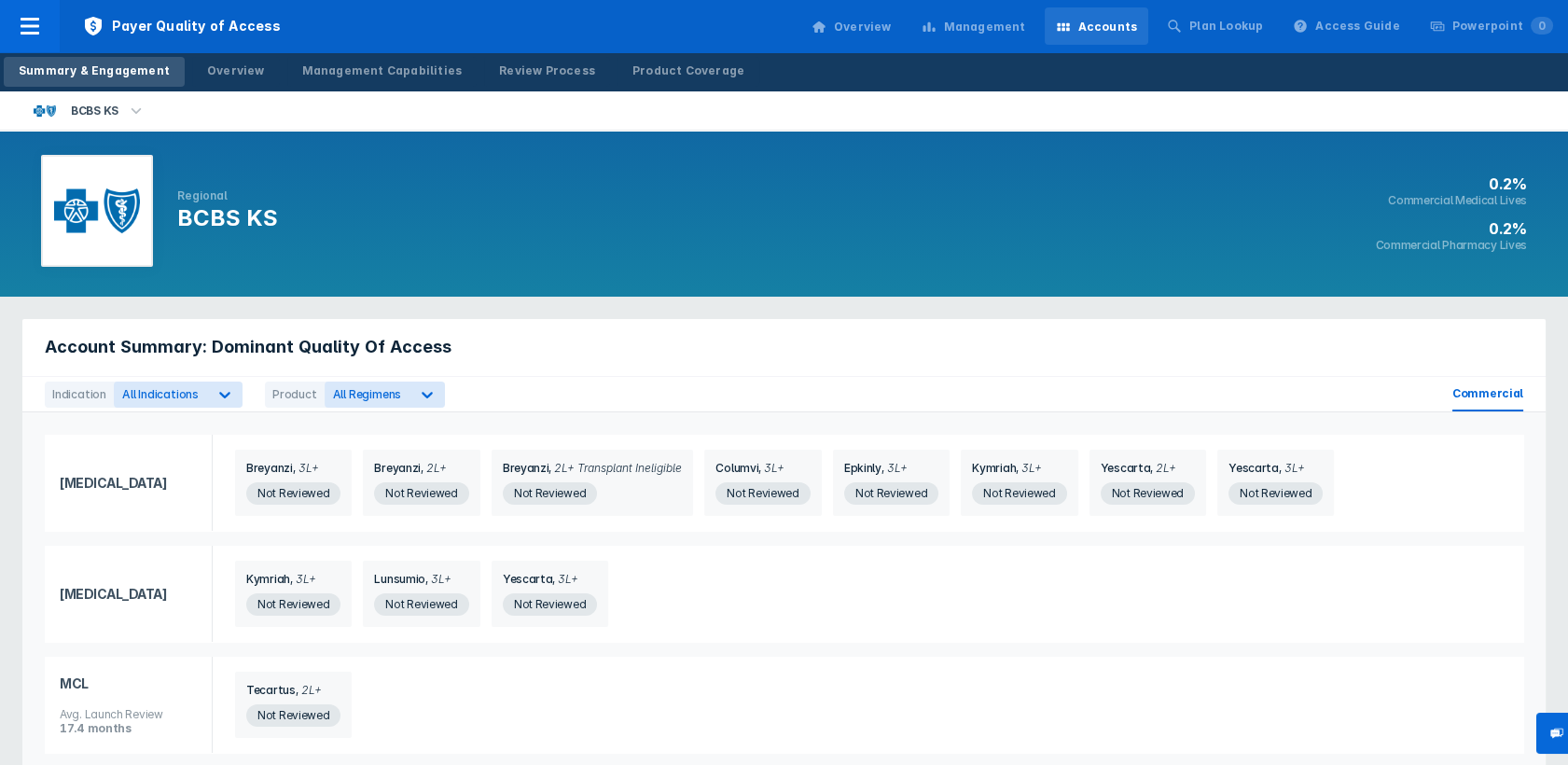 scroll, scrollTop: 172, scrollLeft: 0, axis: vertical 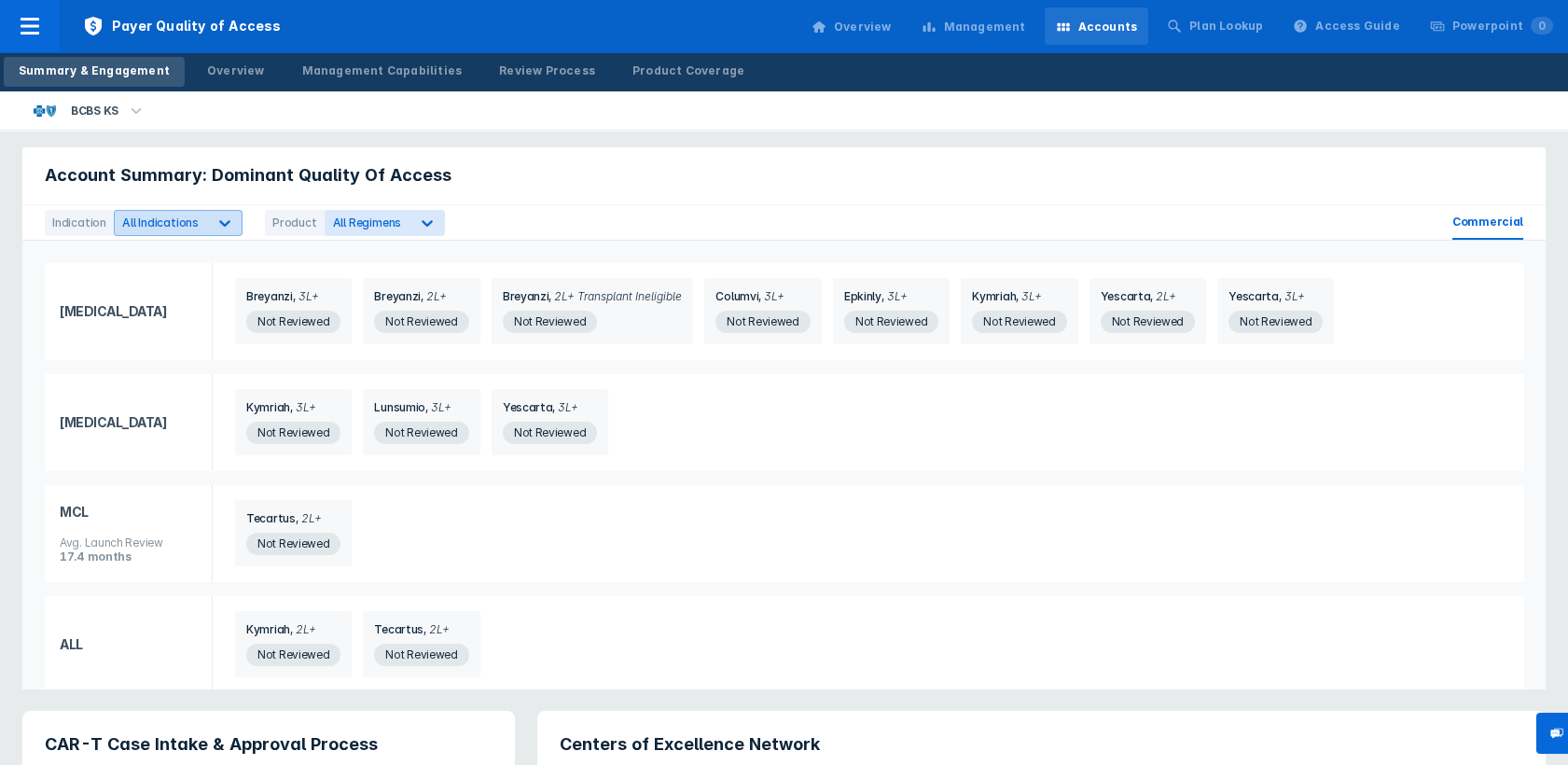 click on "All Indications" at bounding box center (178, 223) 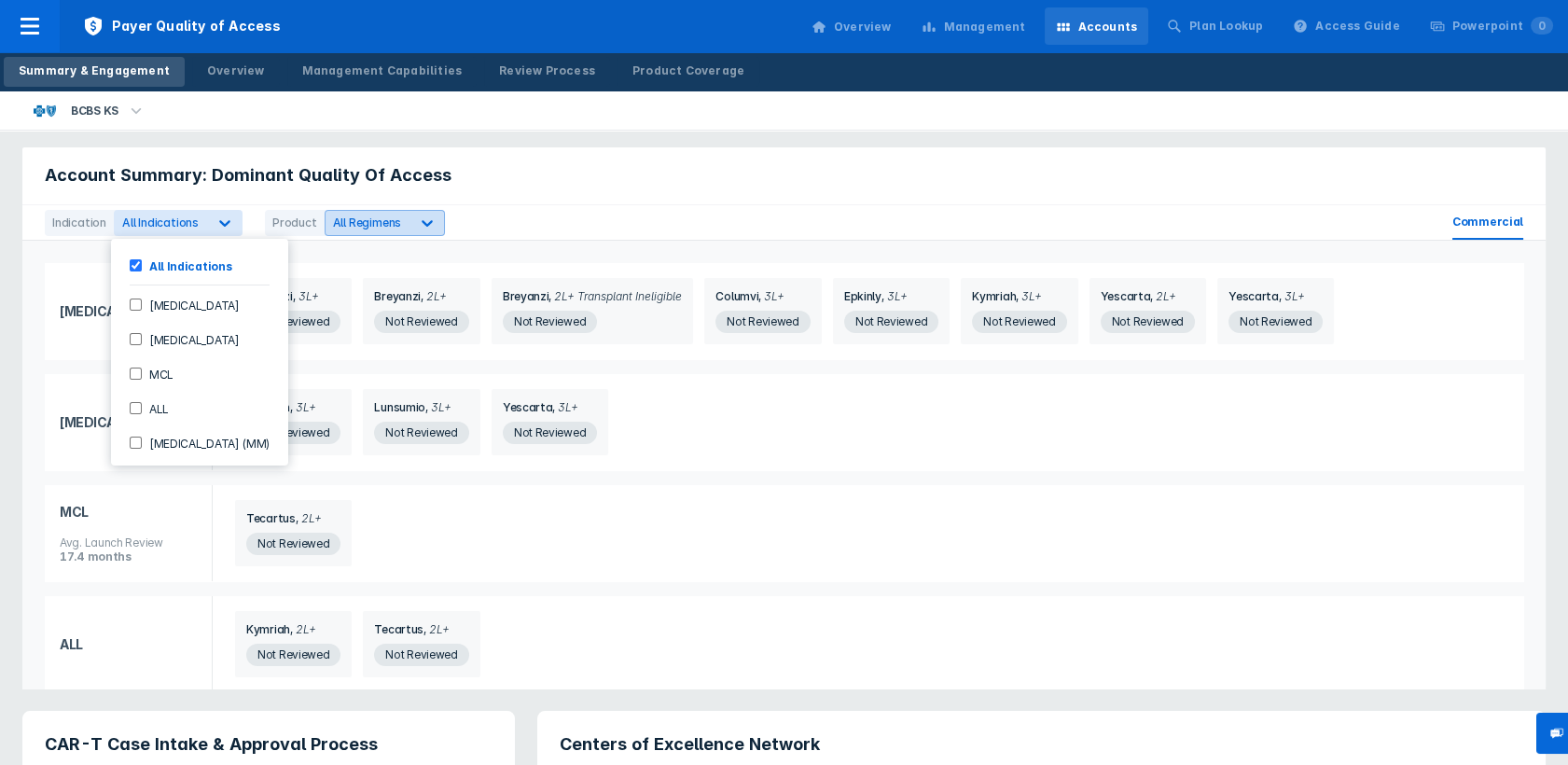 click on "All Regimens" at bounding box center [368, 222] 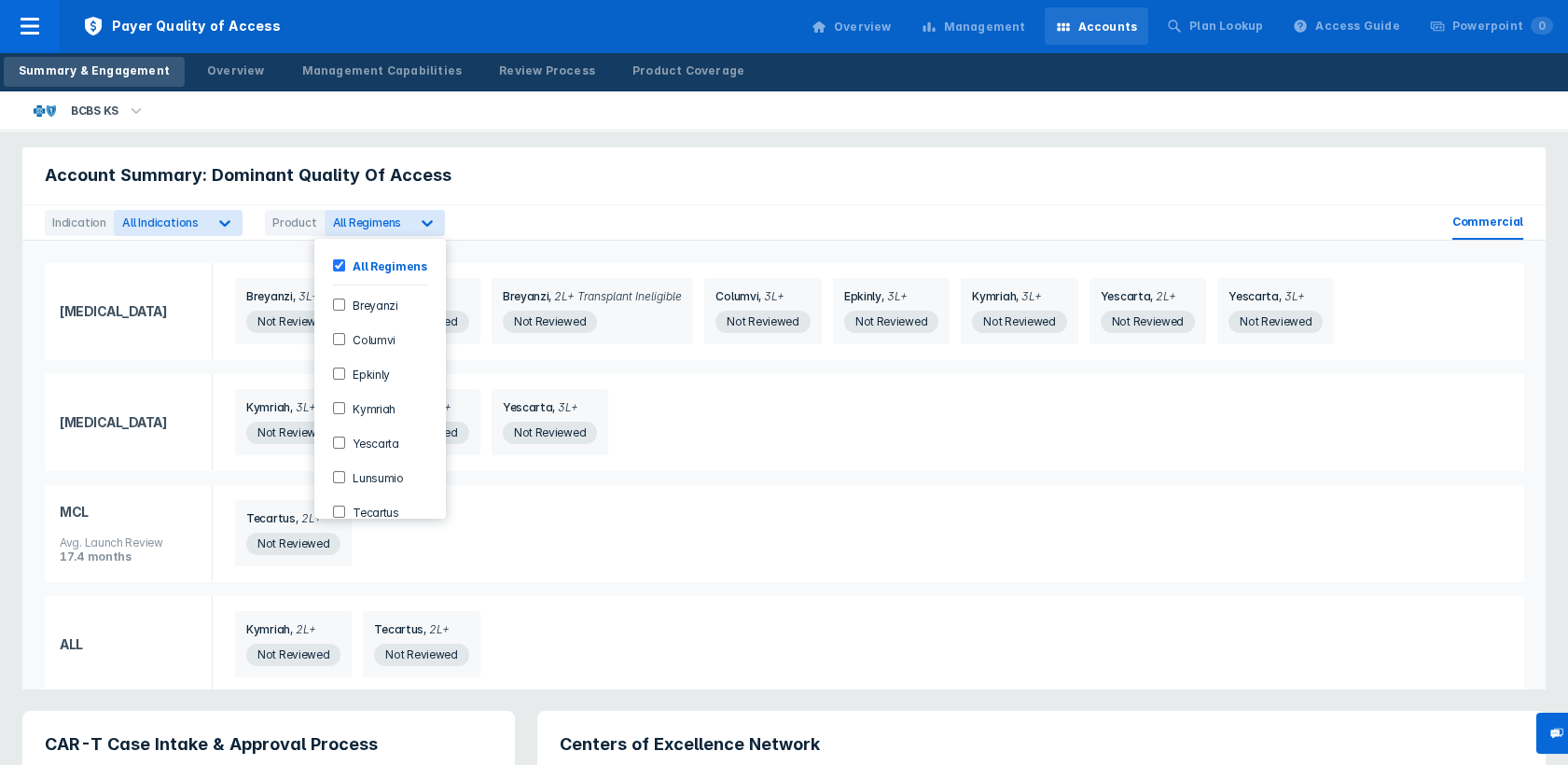 click on "Kymriah" at bounding box center (380, 408) 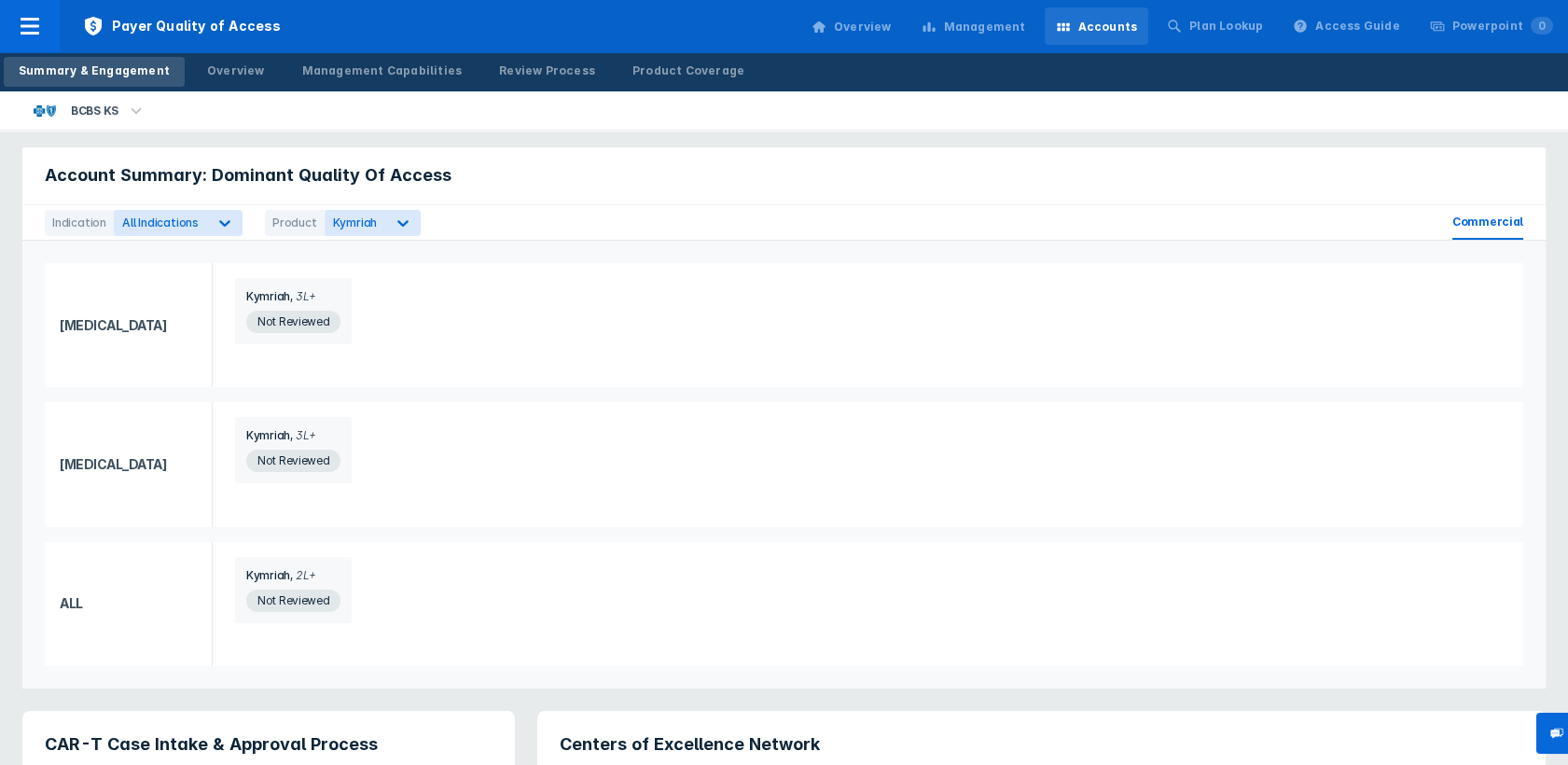 click on "Kymriah 3L+ Not Reviewed" at bounding box center [867, 325] 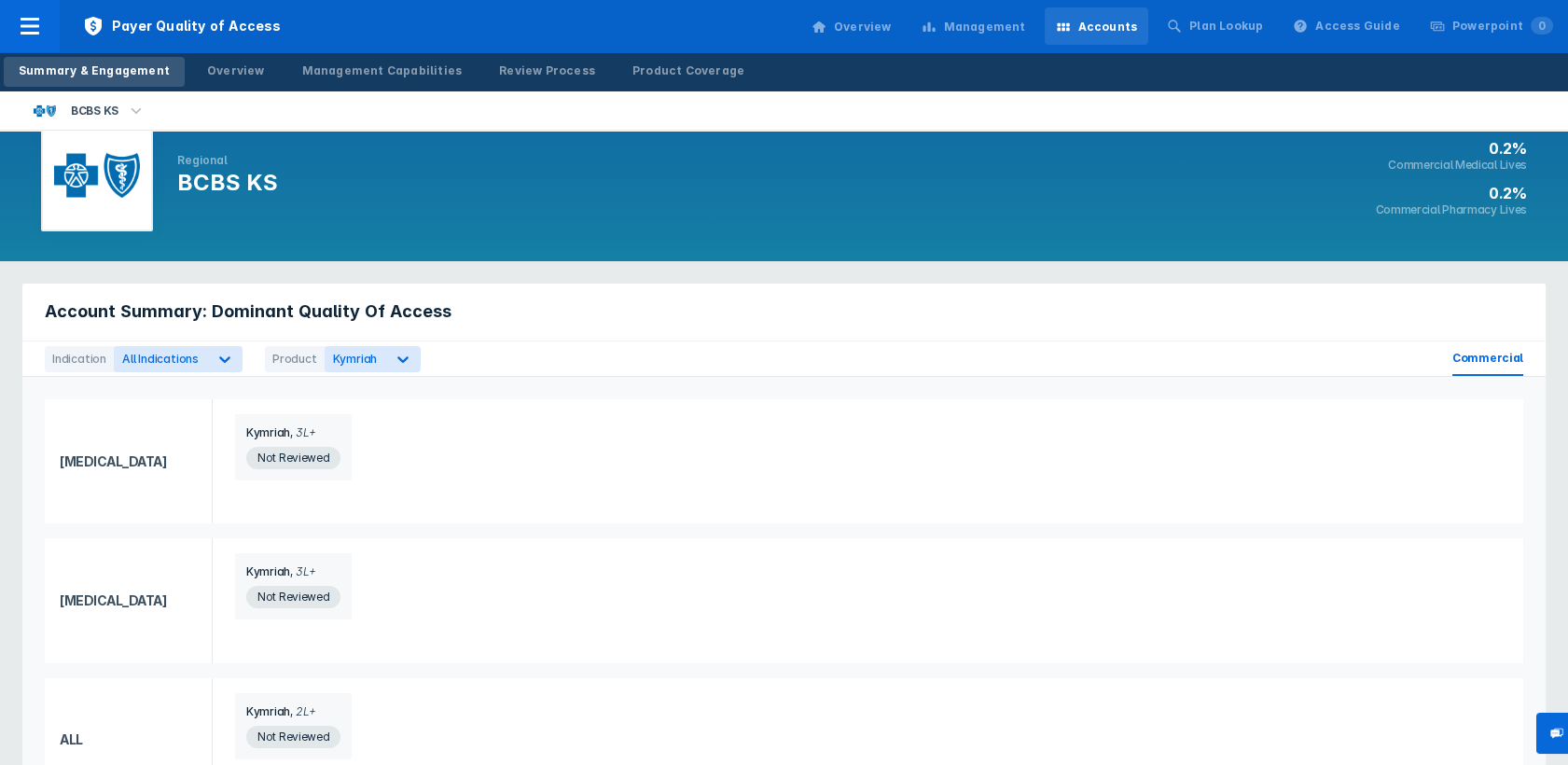 scroll, scrollTop: 0, scrollLeft: 0, axis: both 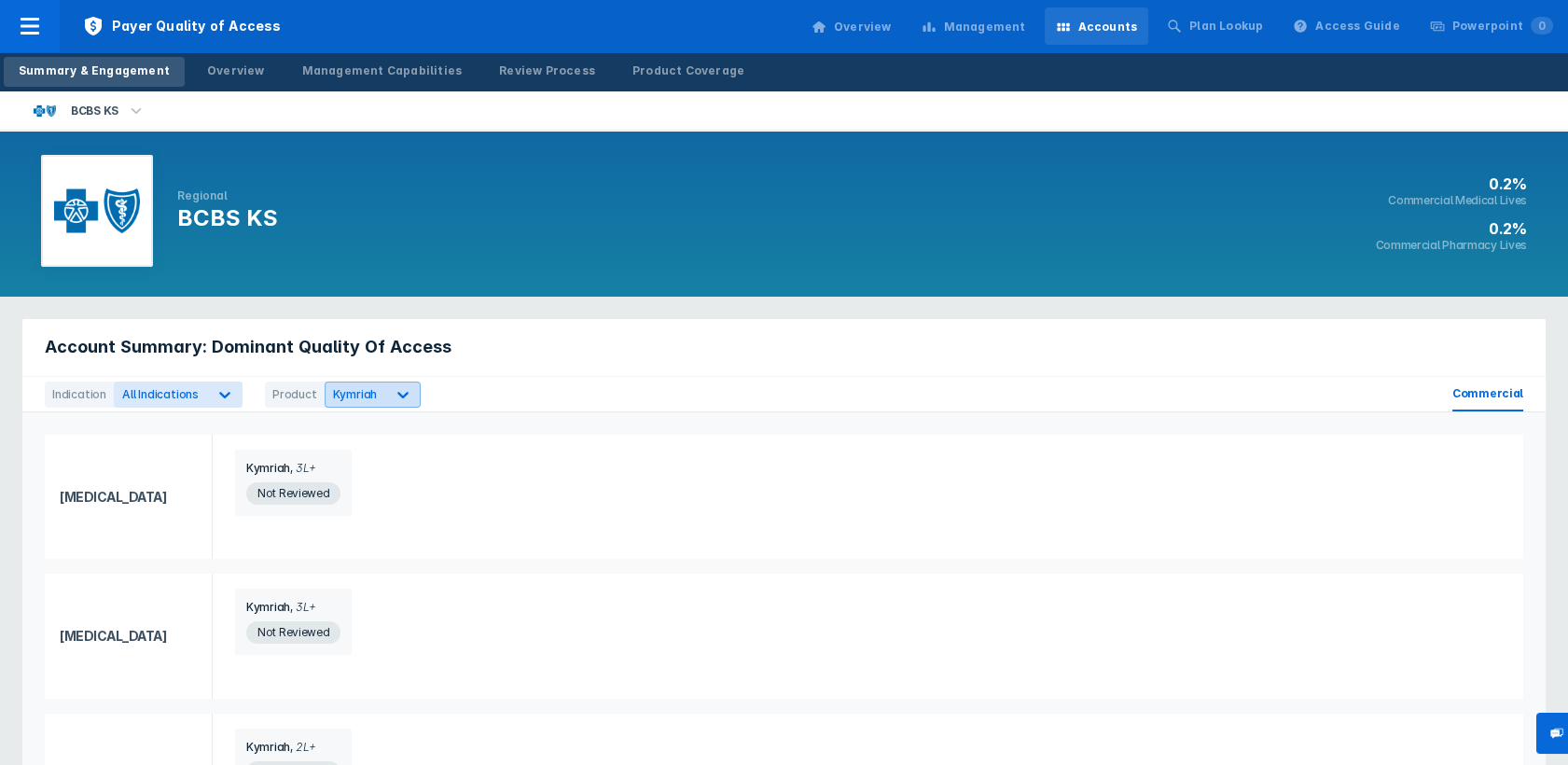 click on "Kymriah" at bounding box center [355, 394] 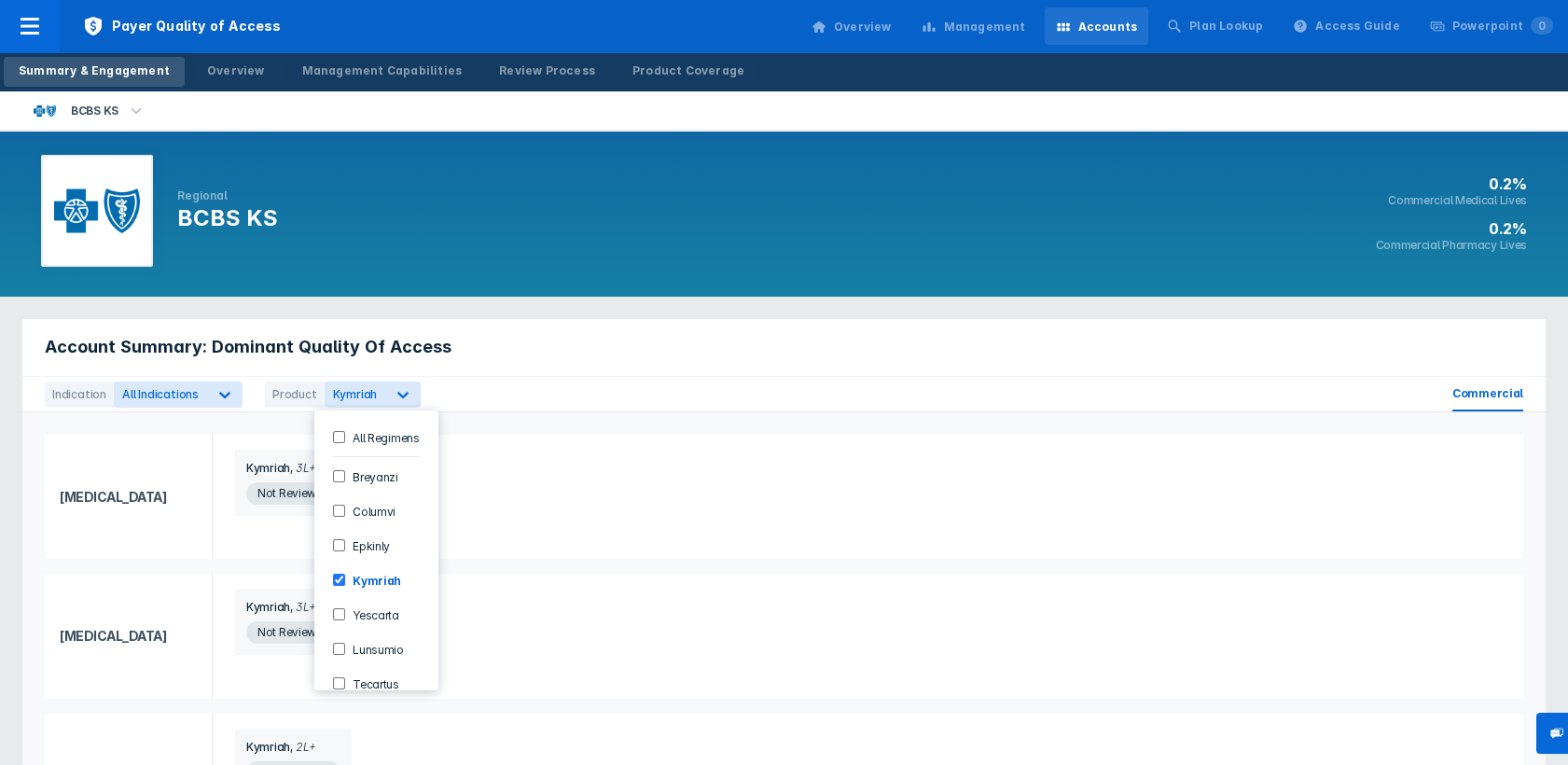 click on "Columvi" at bounding box center [376, 510] 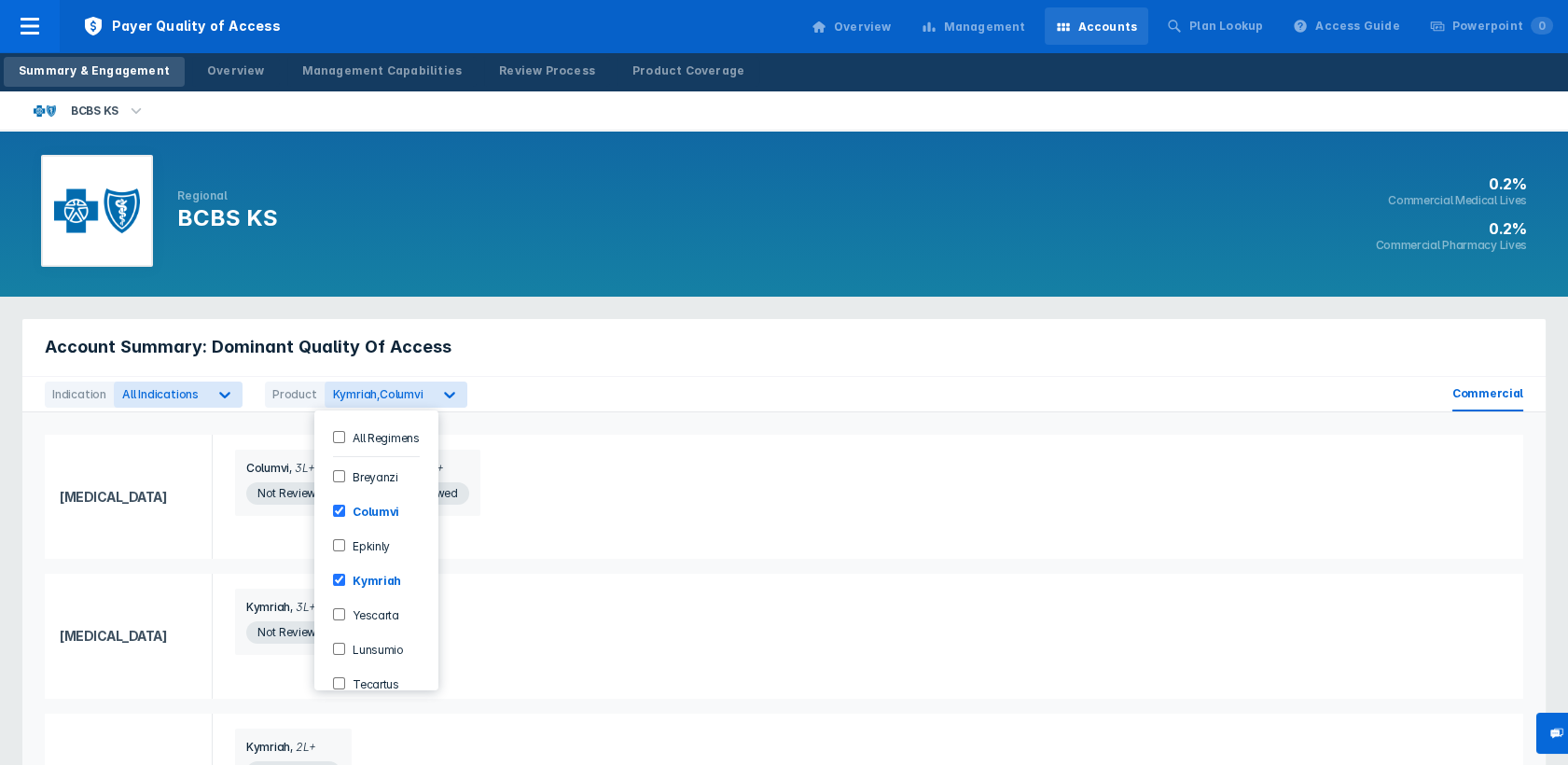 click on "Columvi" at bounding box center (372, 510) 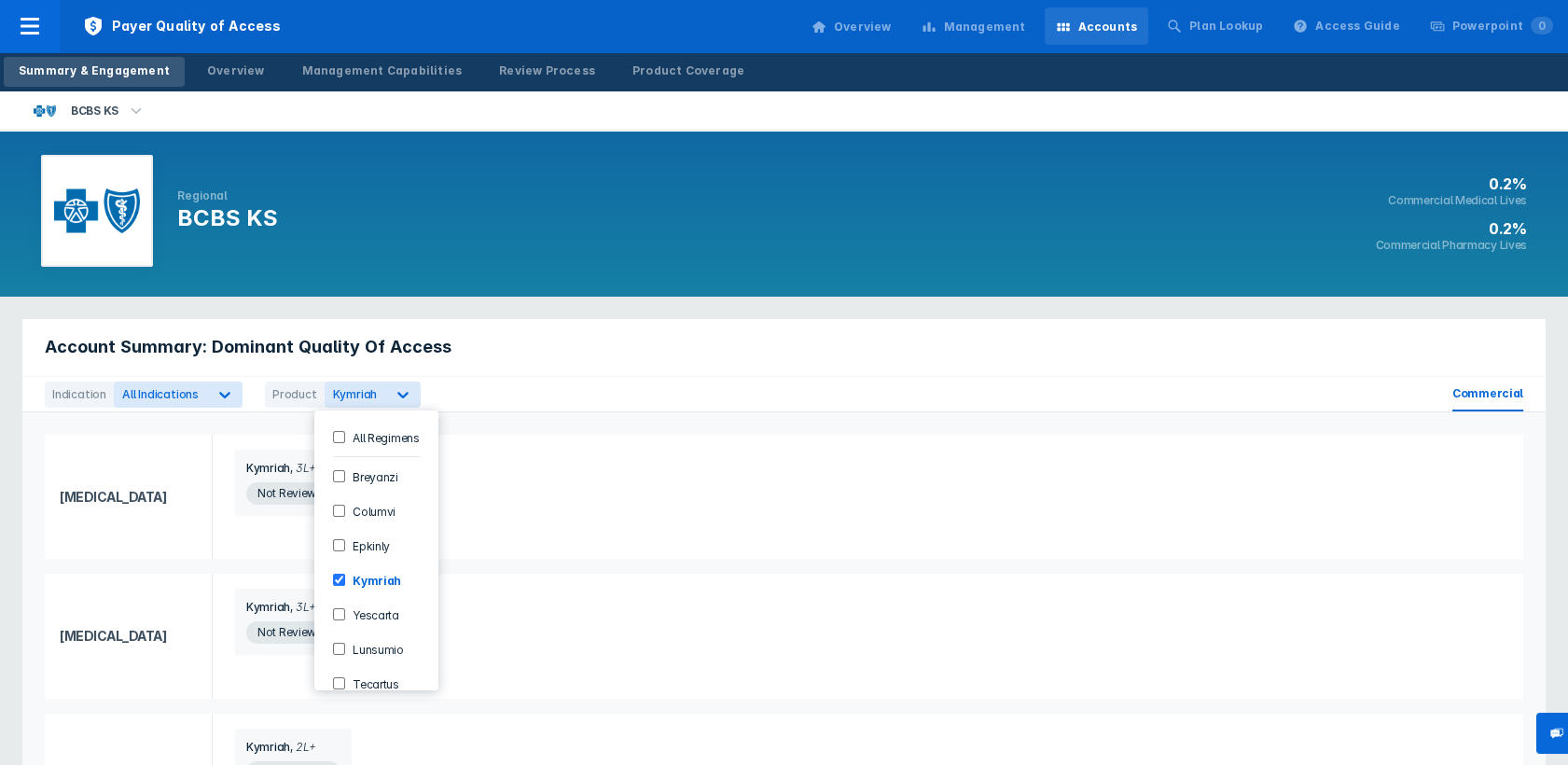 click on "Kymriah" at bounding box center [373, 579] 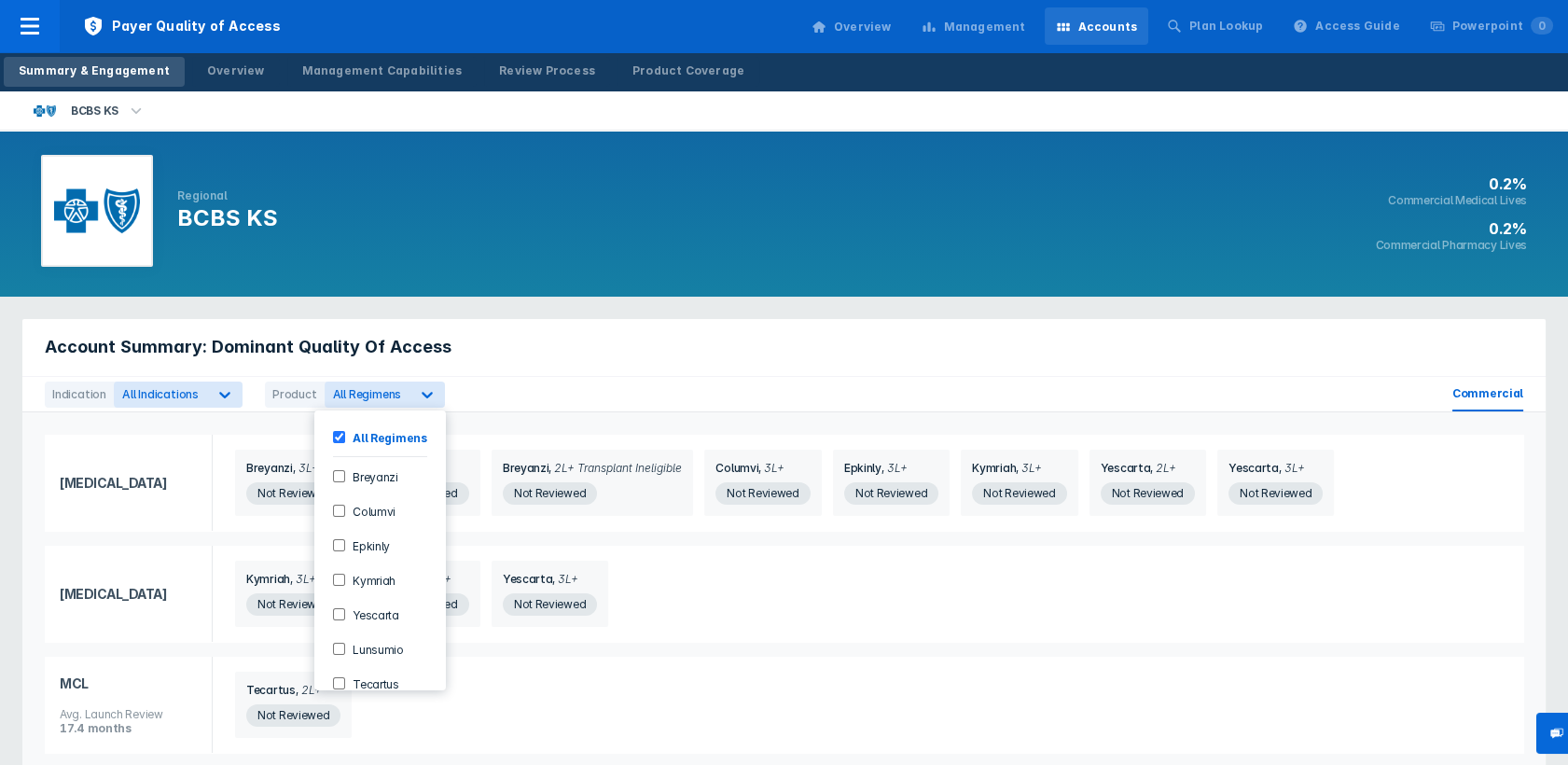 click on "Yescarta" at bounding box center (372, 614) 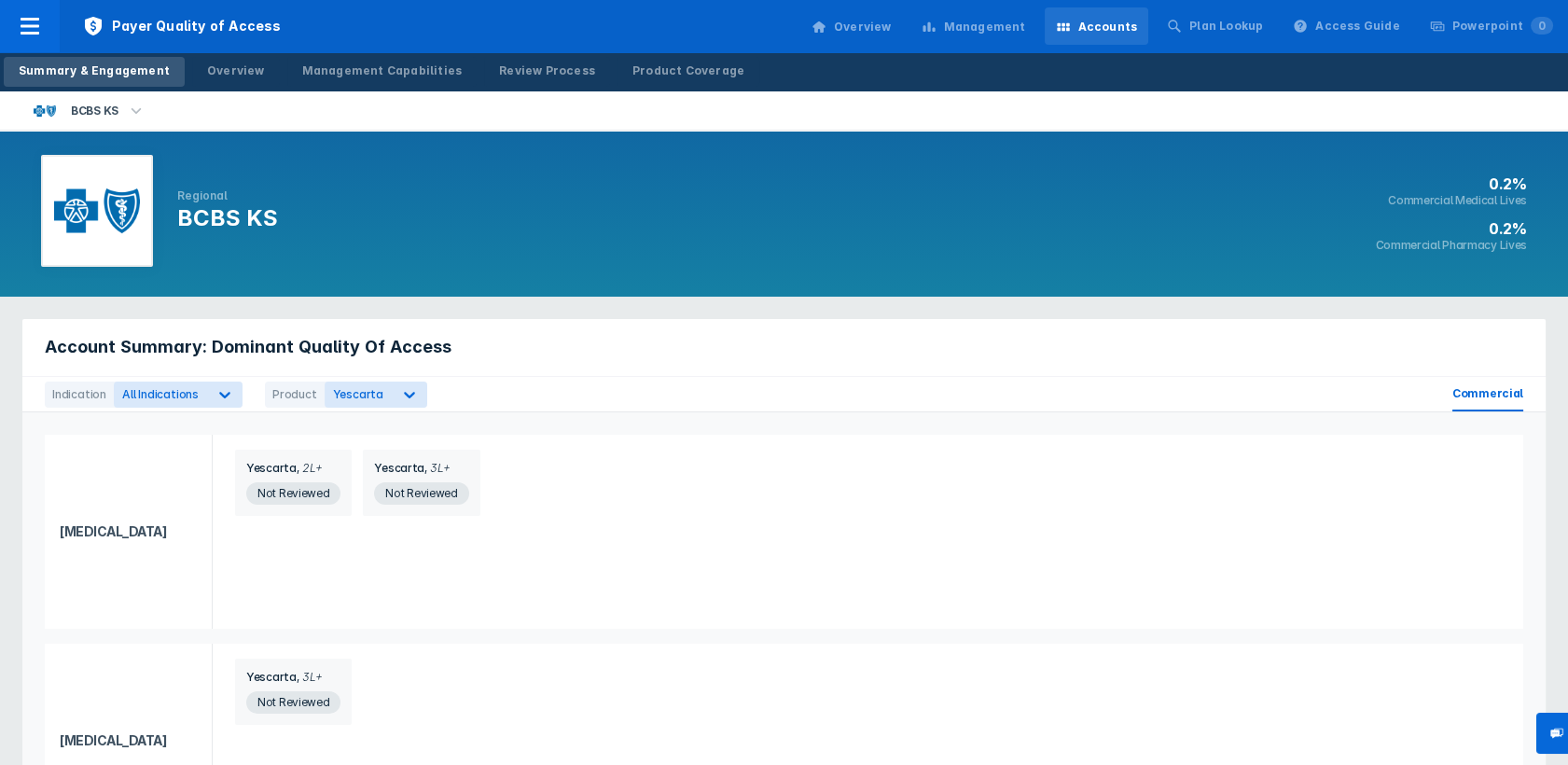 click on "Yescarta 2L+ Not Reviewed Yescarta 3L+ Not Reviewed" at bounding box center (867, 532) 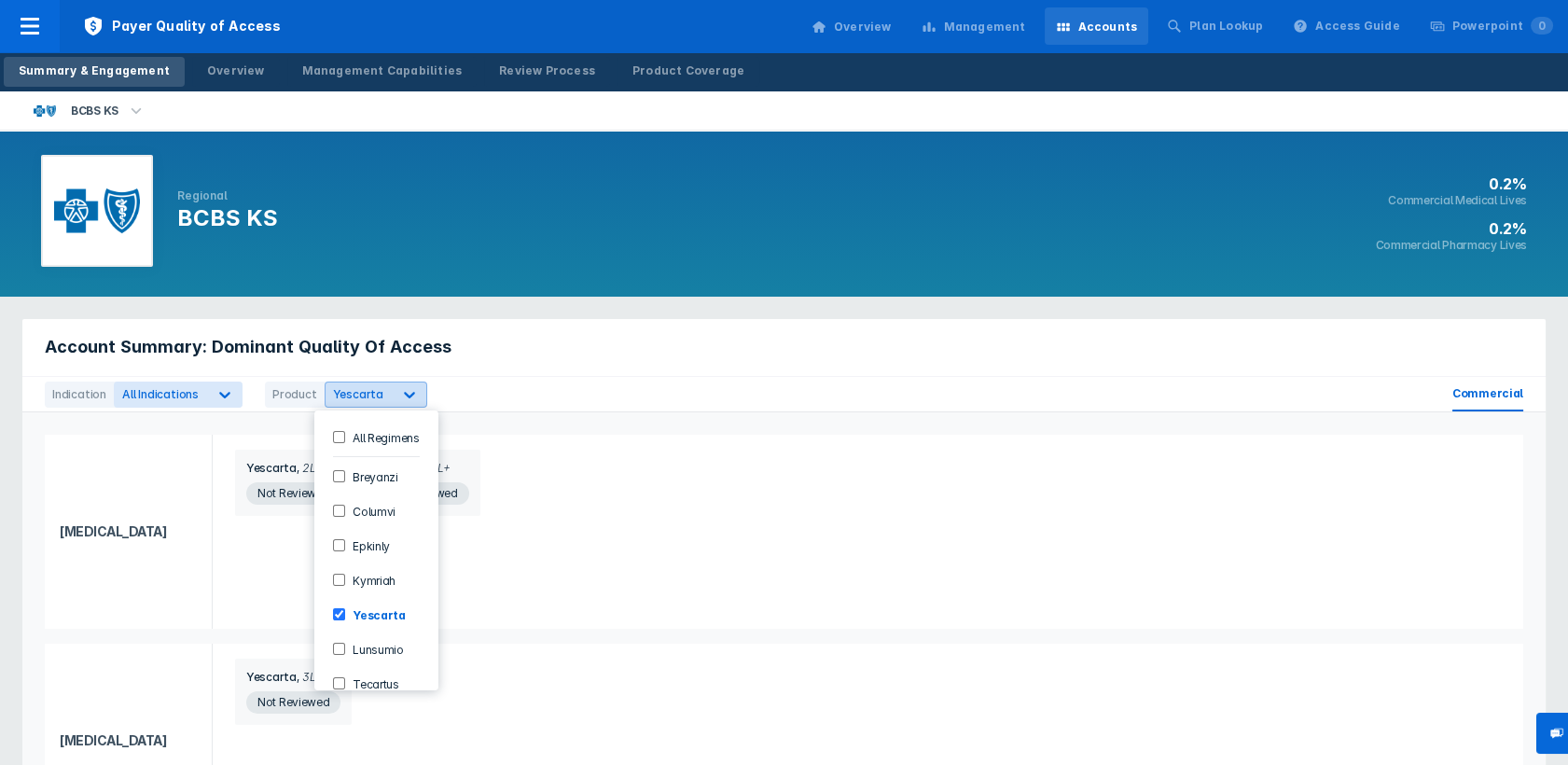 click on "Yescarta" at bounding box center (358, 394) 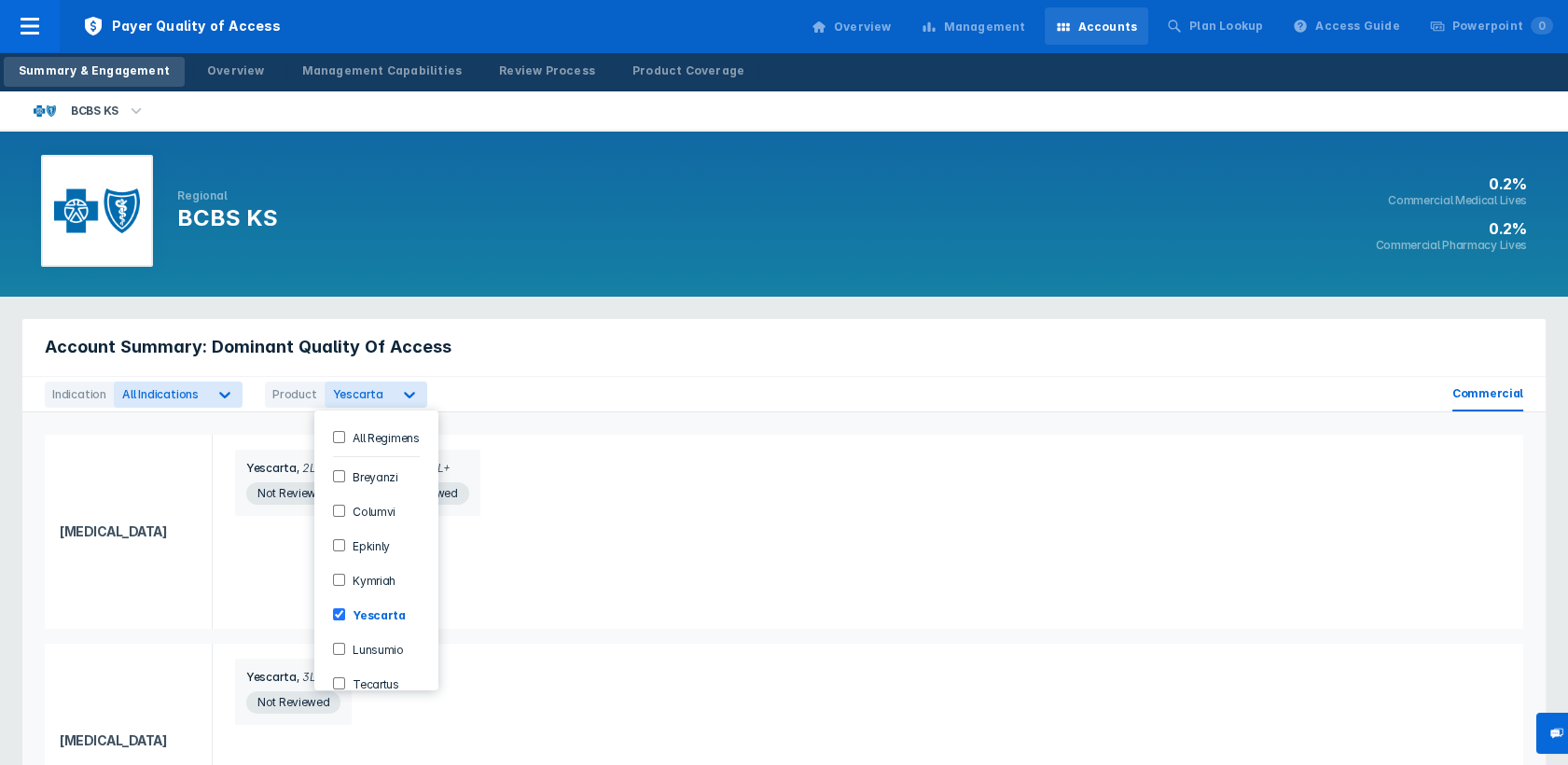 click on "Yescarta" at bounding box center (376, 614) 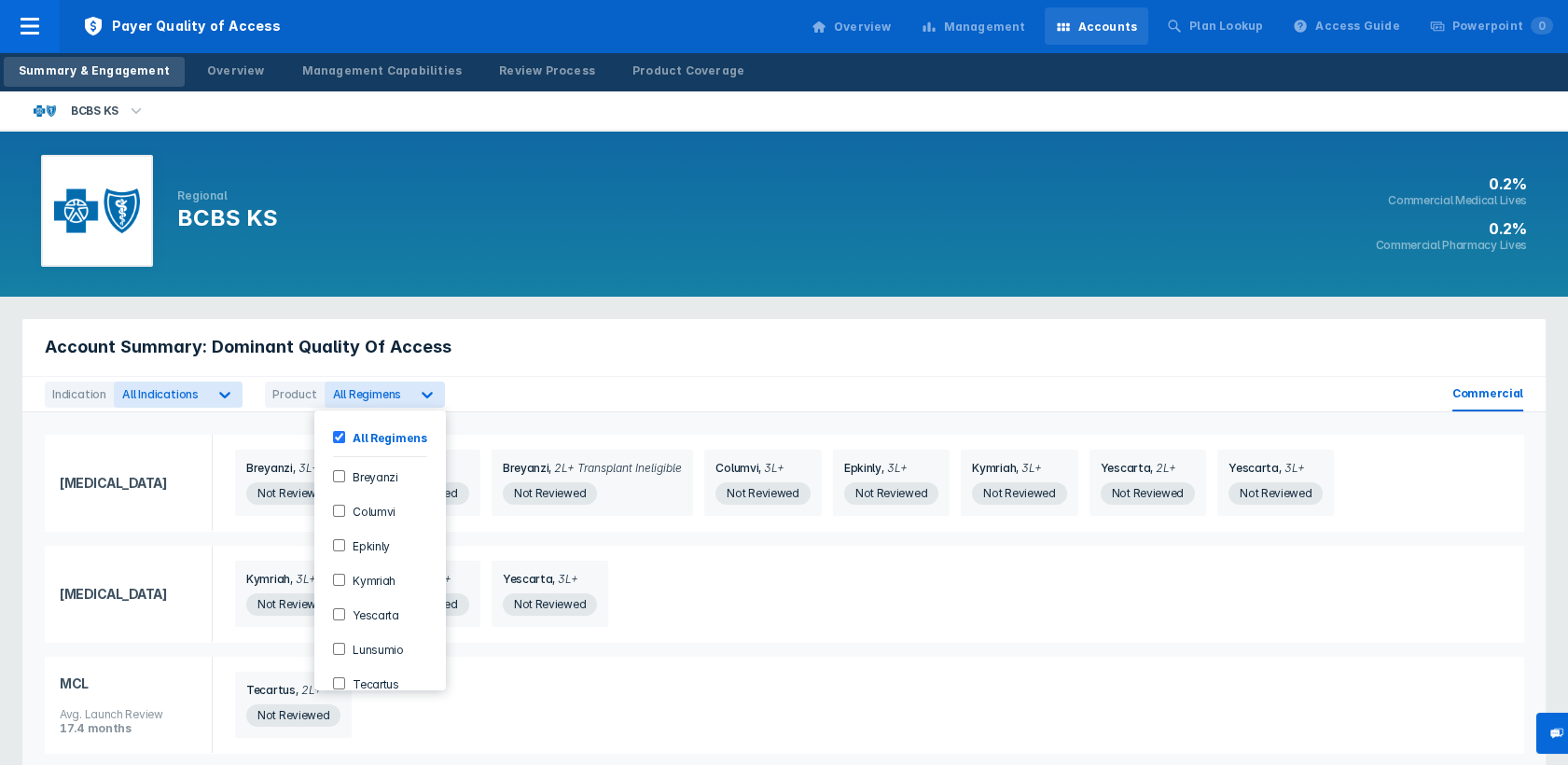 click on "Tecartus" at bounding box center (372, 683) 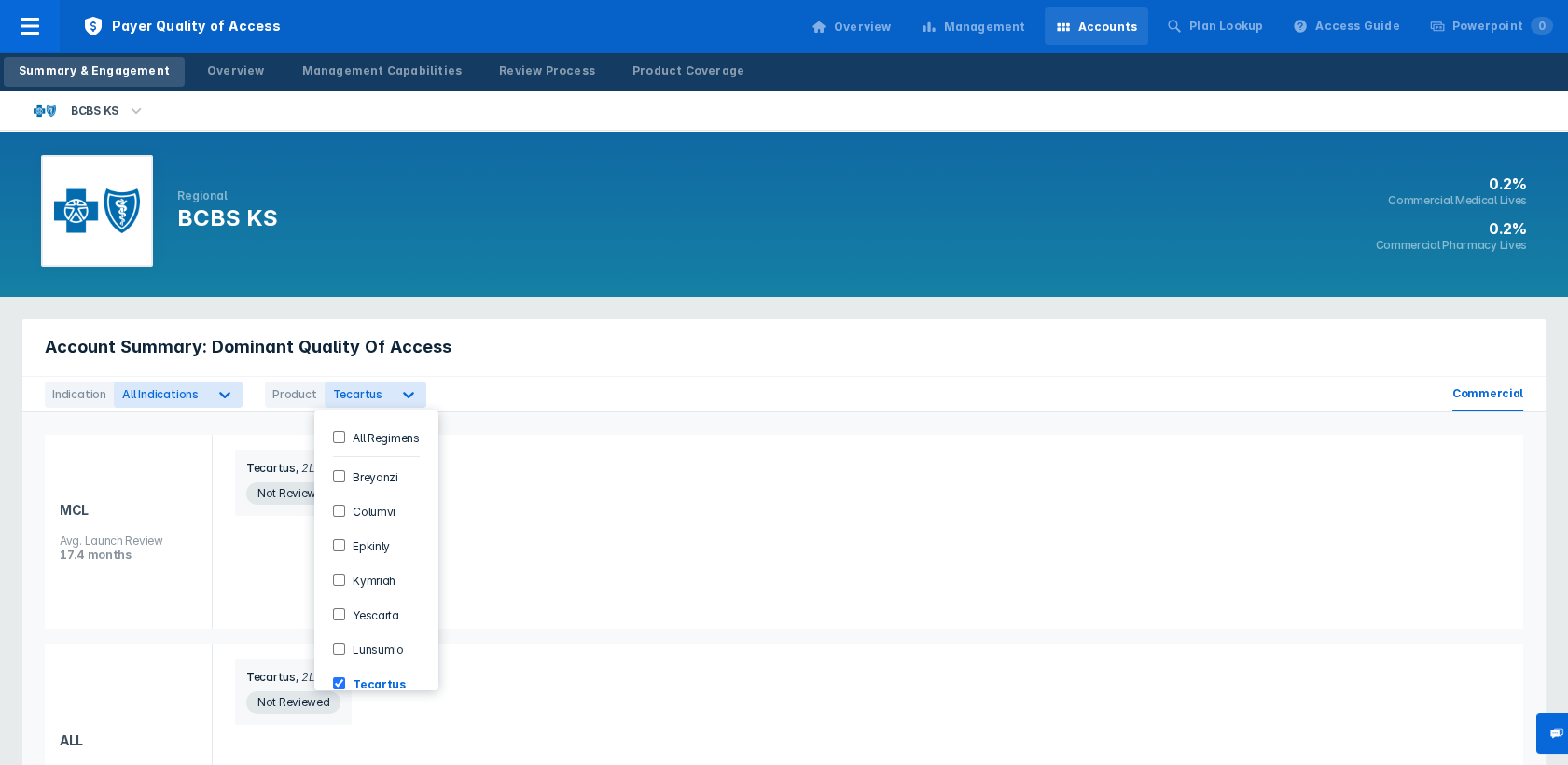 click on "Tecartus" at bounding box center (375, 683) 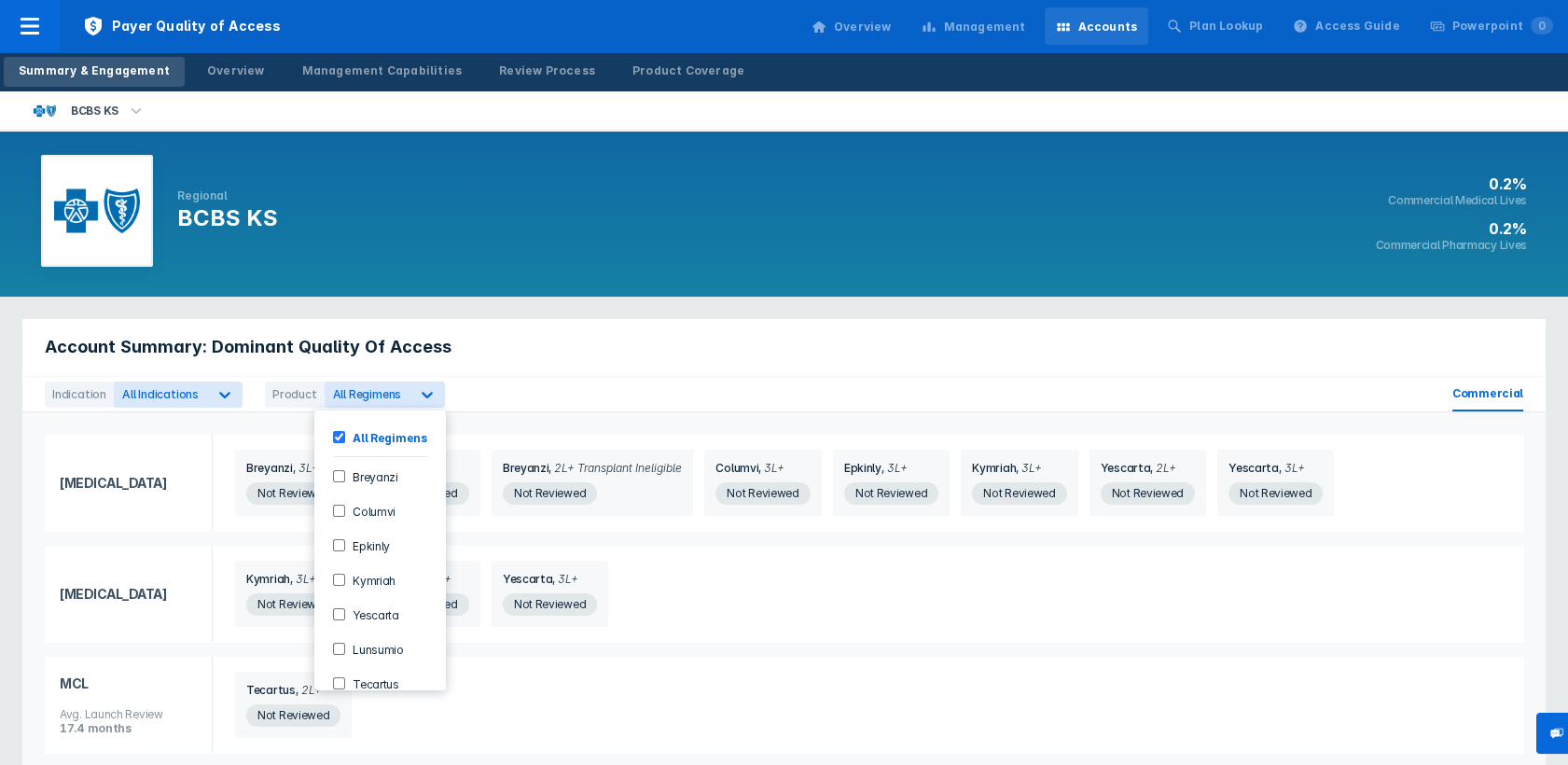 scroll, scrollTop: 178, scrollLeft: 0, axis: vertical 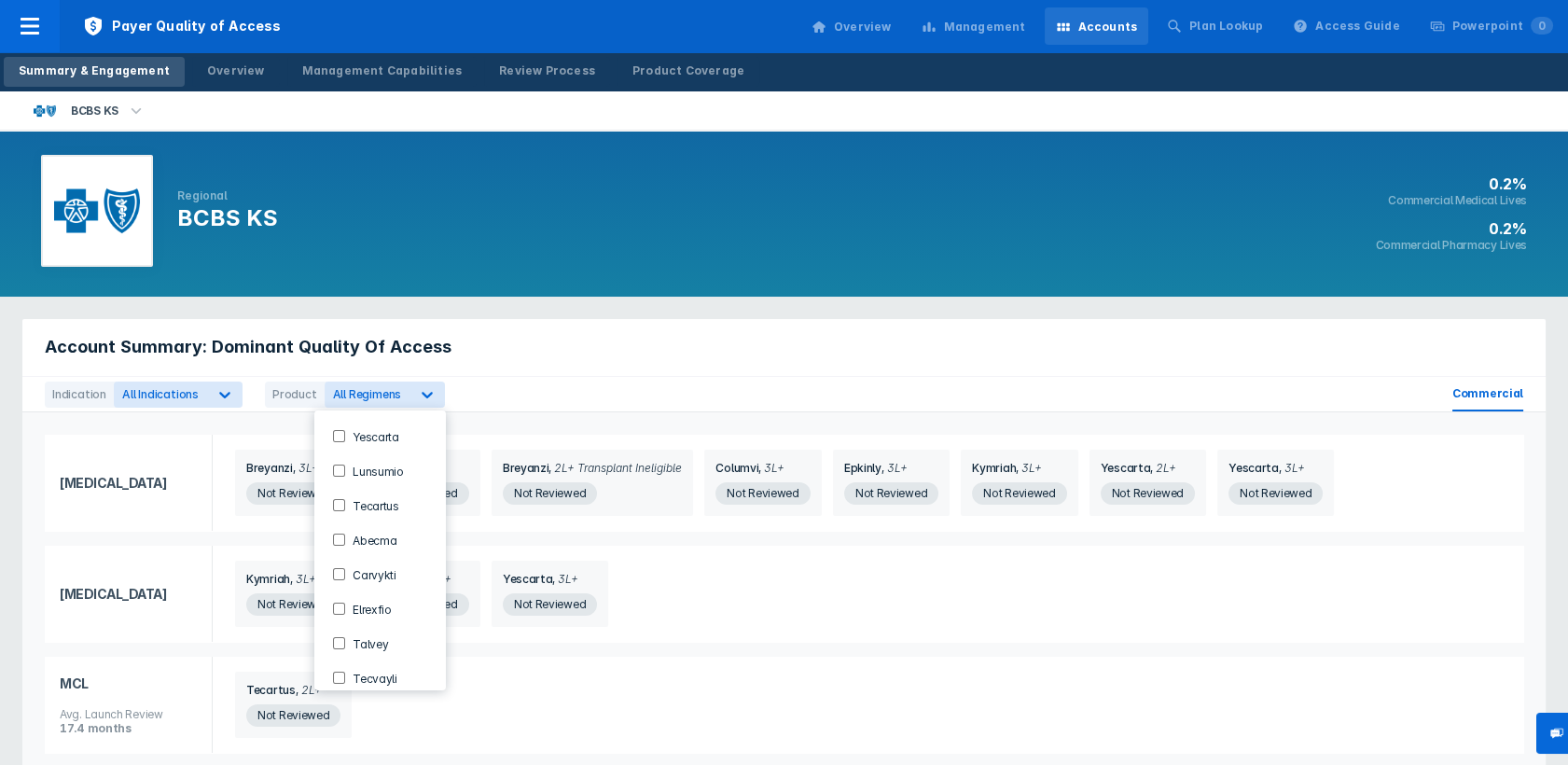 click on "Tecvayli" at bounding box center (371, 677) 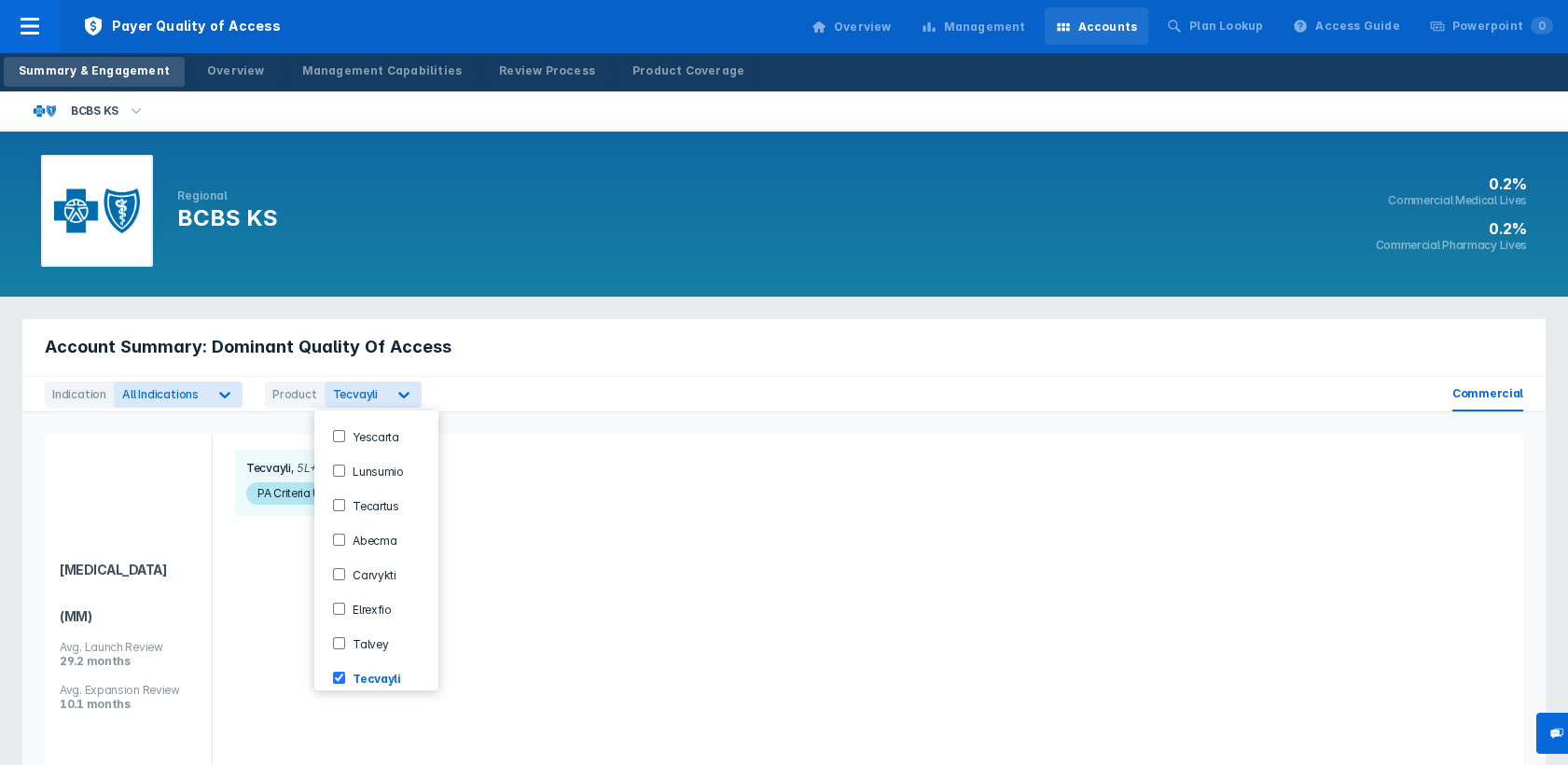click on "Tecvayli" at bounding box center (373, 677) 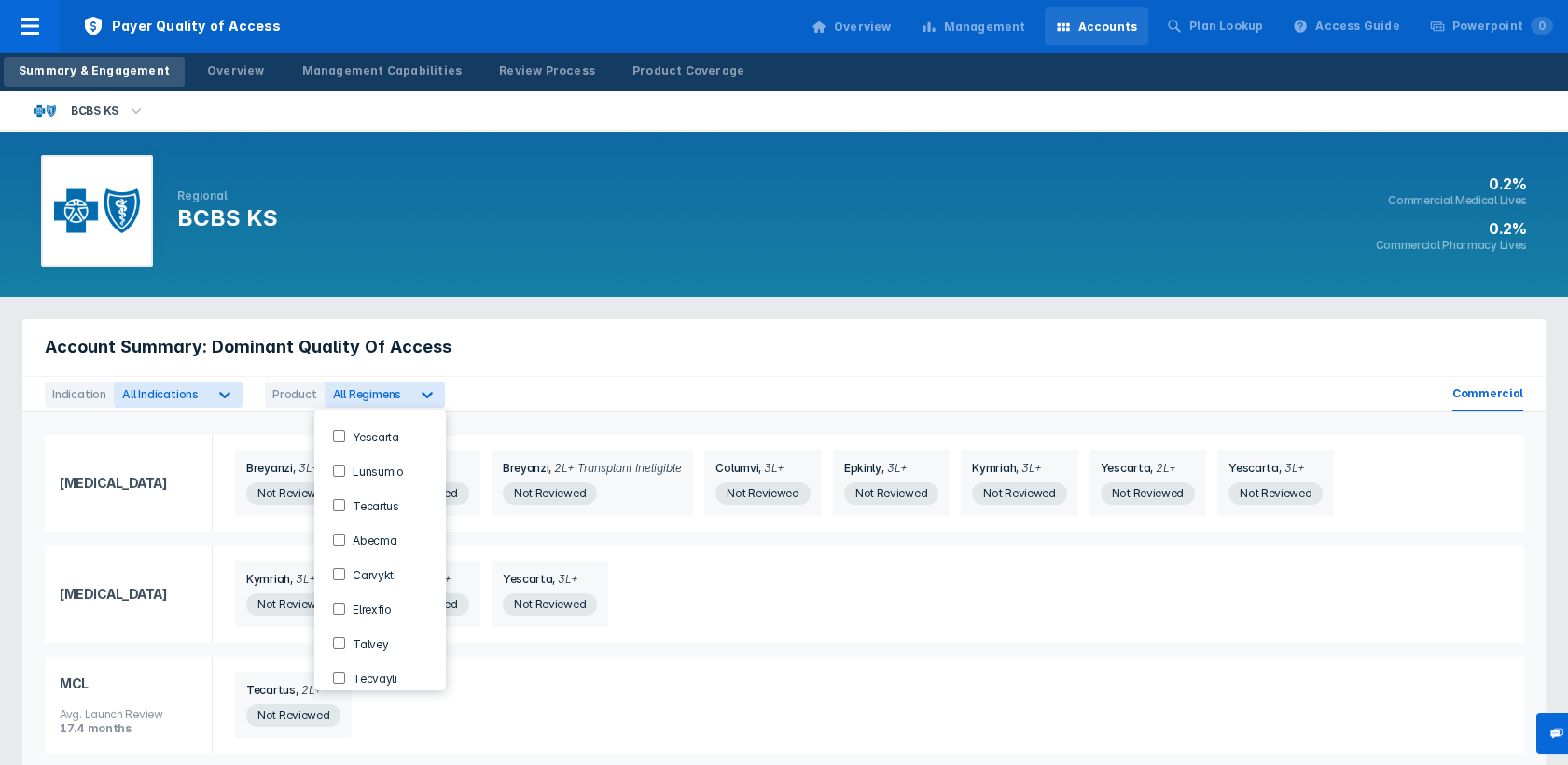 click on "Tecvayli" at bounding box center [371, 677] 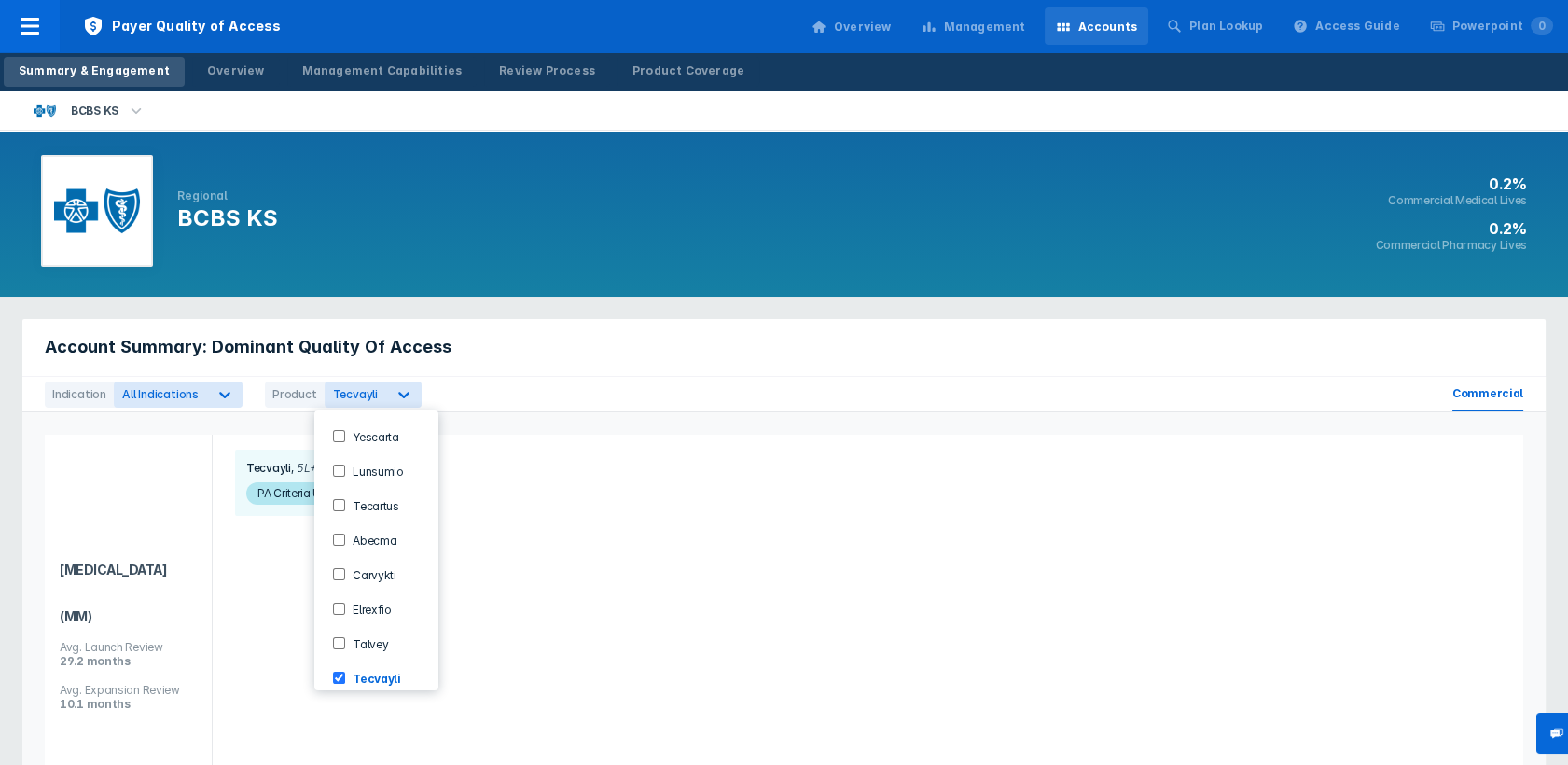 click on "Tecvayli 5L+ PA Criteria Unavail." at bounding box center [867, 636] 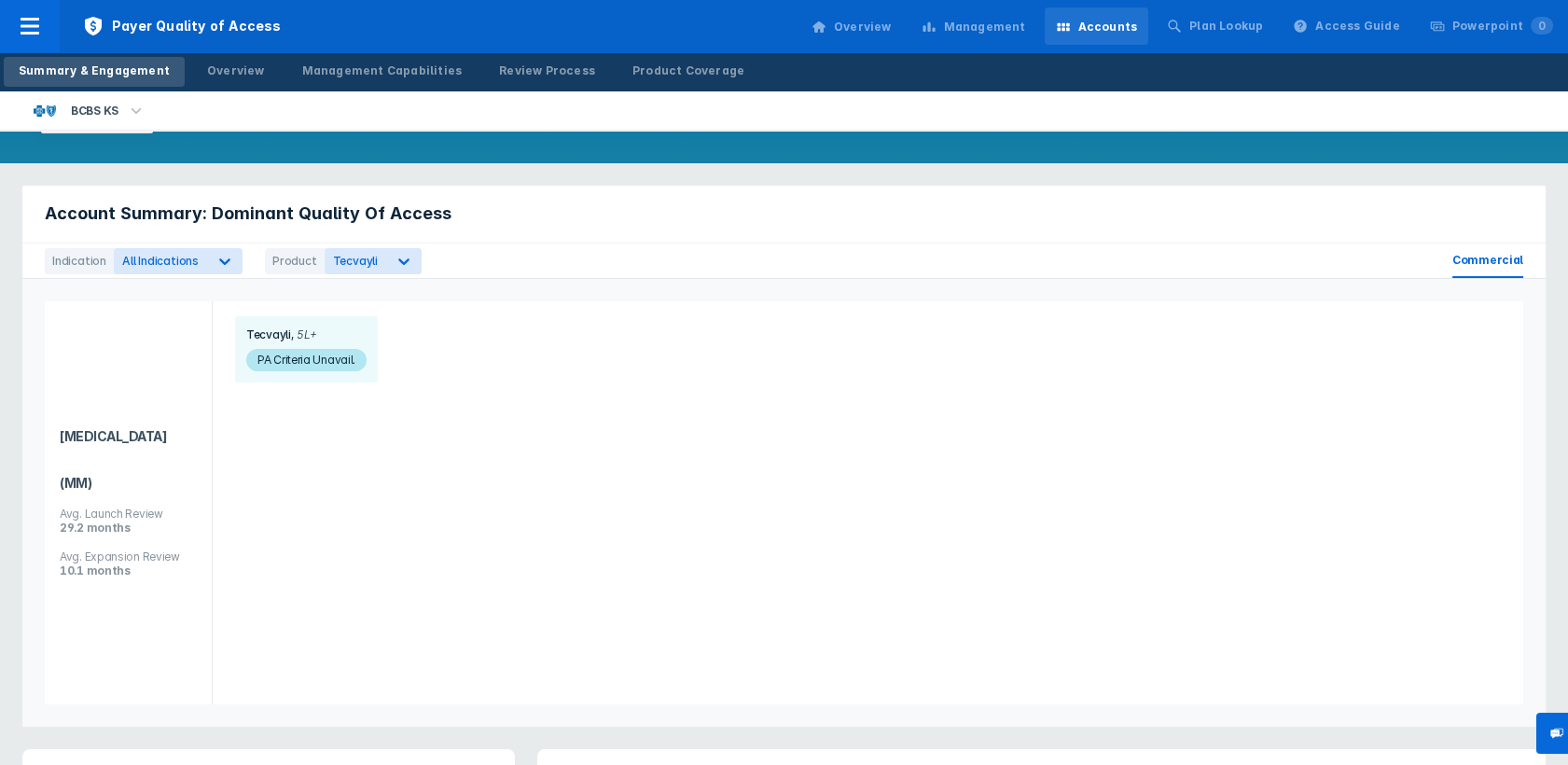 scroll, scrollTop: 172, scrollLeft: 0, axis: vertical 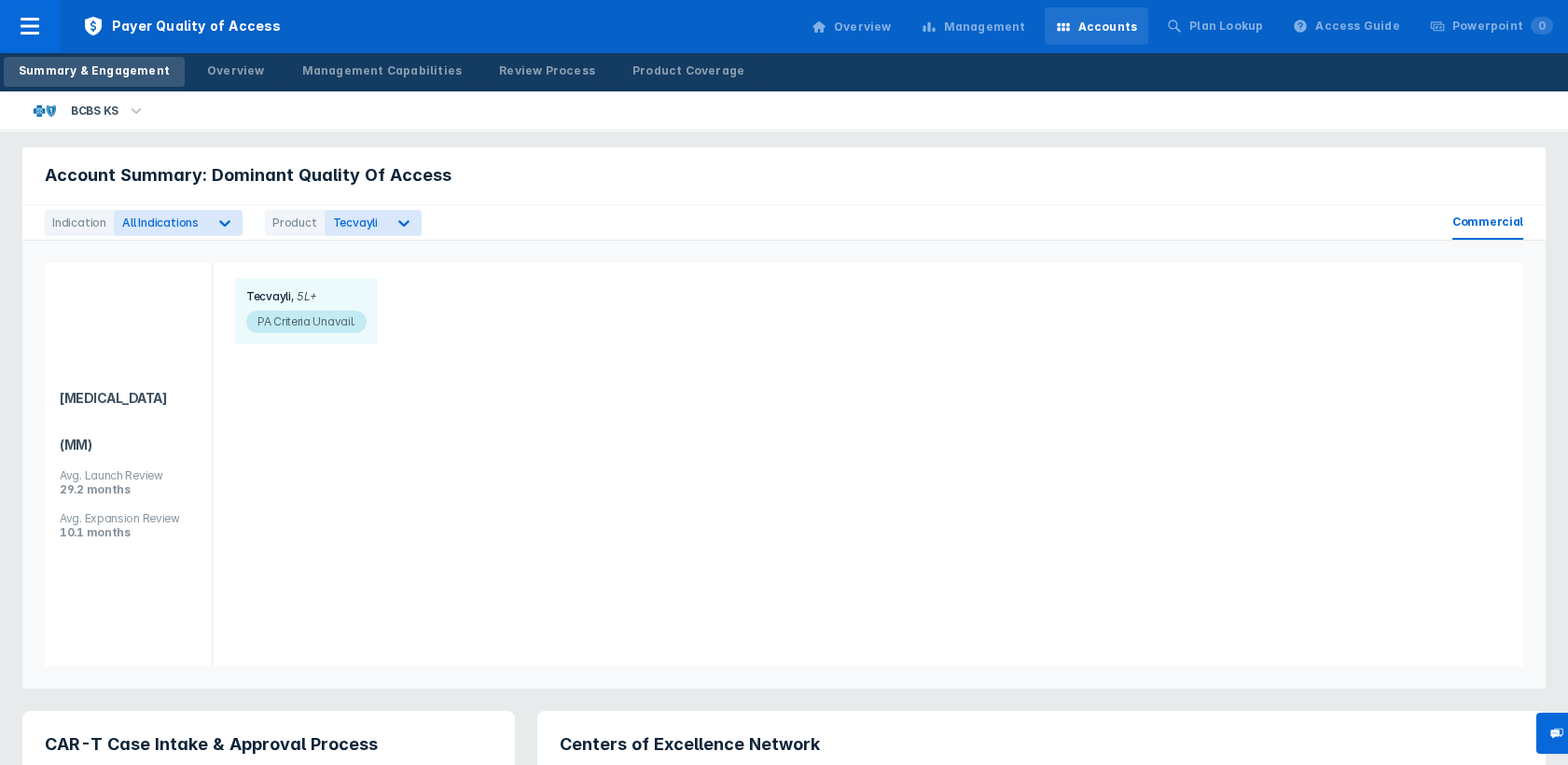 click on "PA Criteria Unavail." at bounding box center (306, 322) 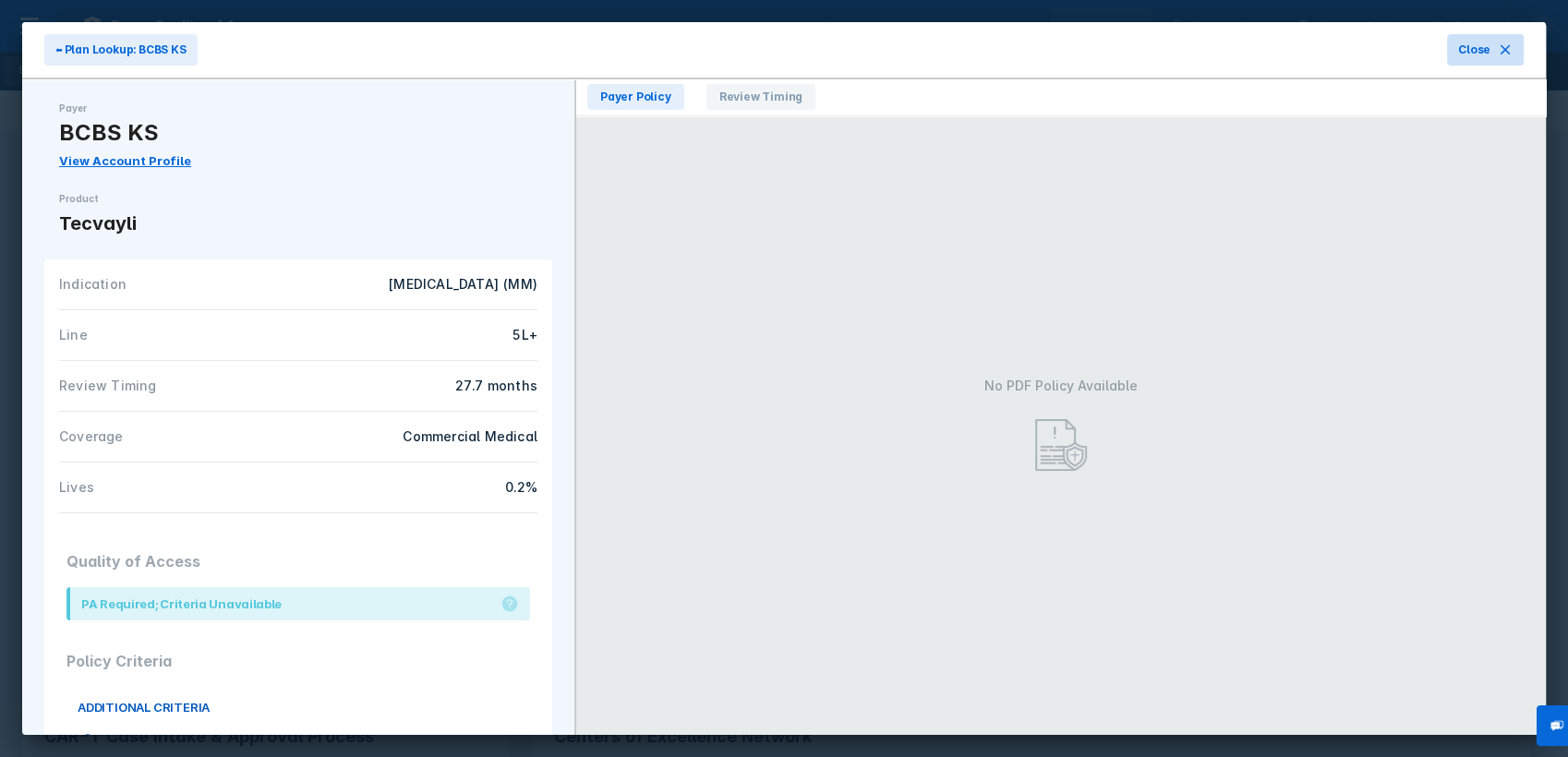 click on "Close" at bounding box center (1485, 50) 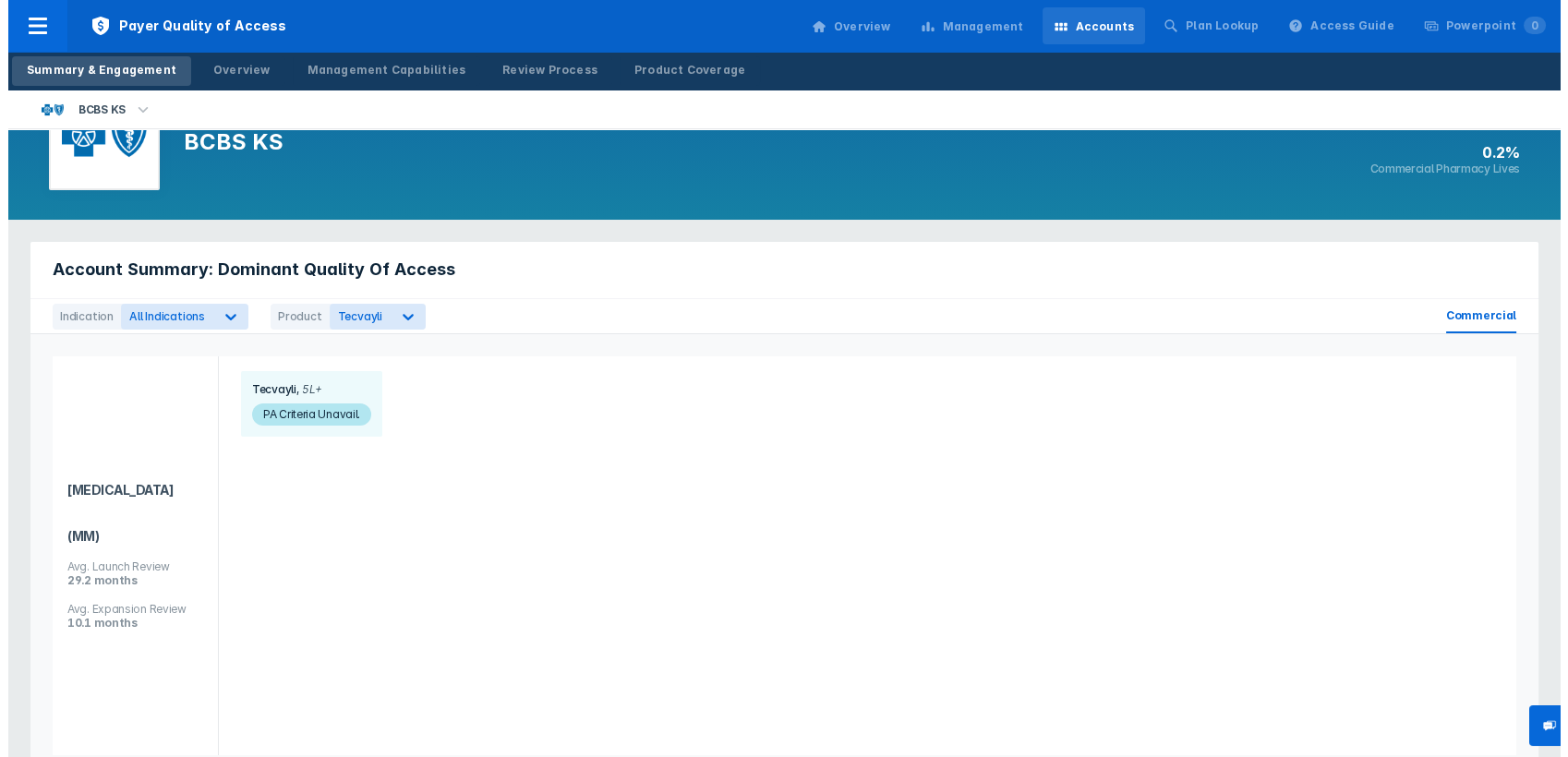 scroll, scrollTop: 170, scrollLeft: 0, axis: vertical 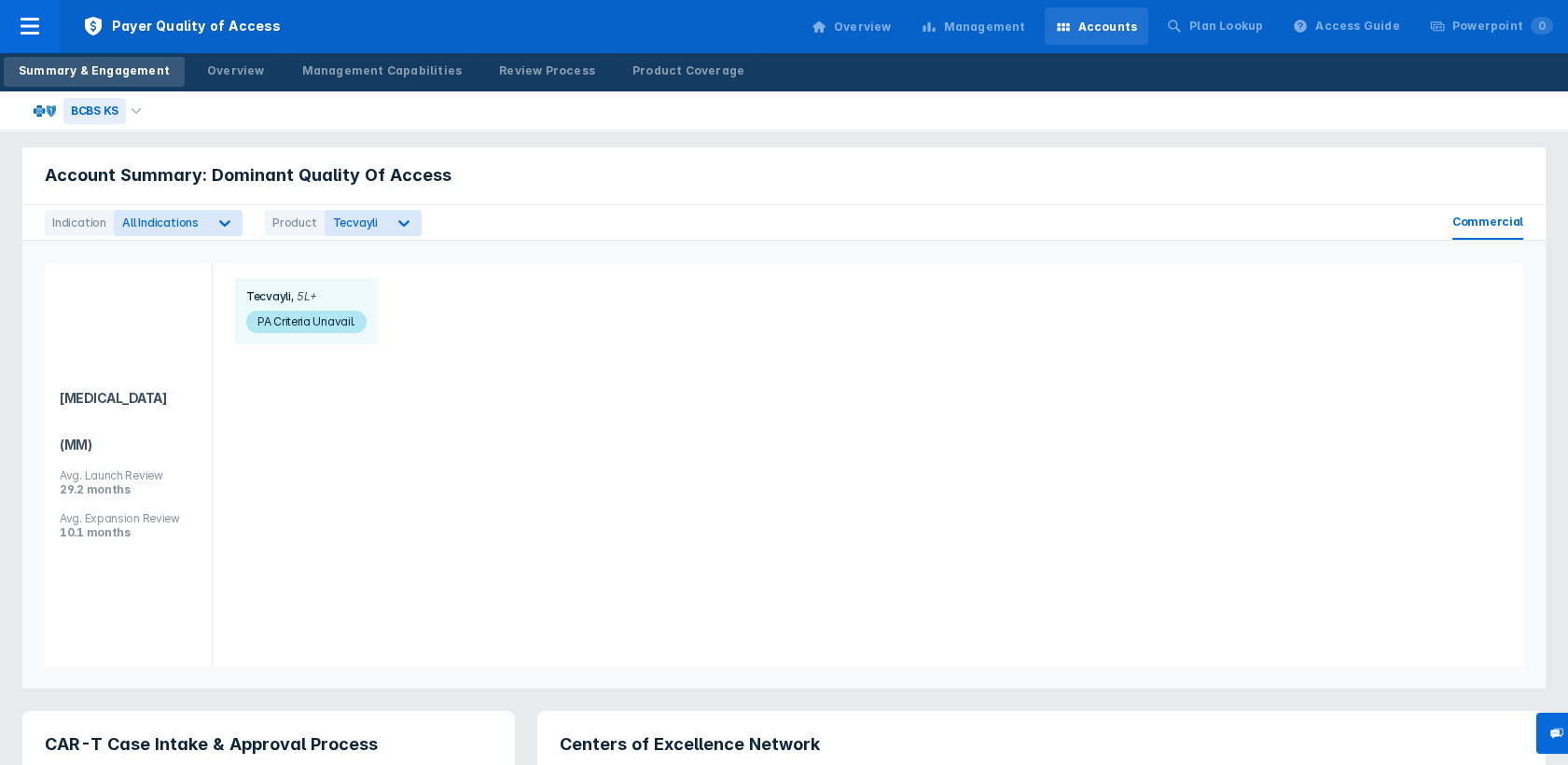 click on "BCBS KS" at bounding box center [79, 110] 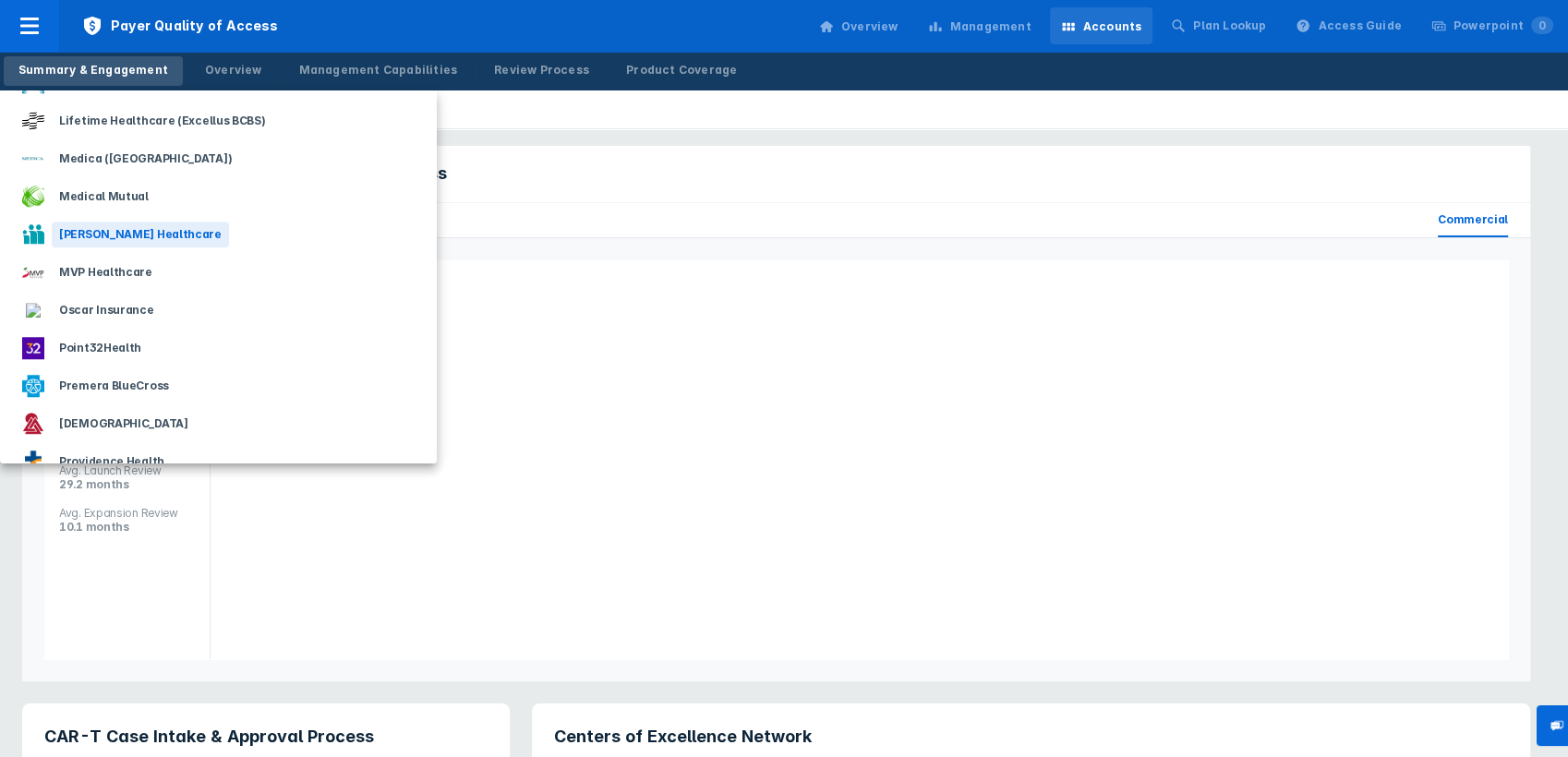 scroll, scrollTop: 1759, scrollLeft: 0, axis: vertical 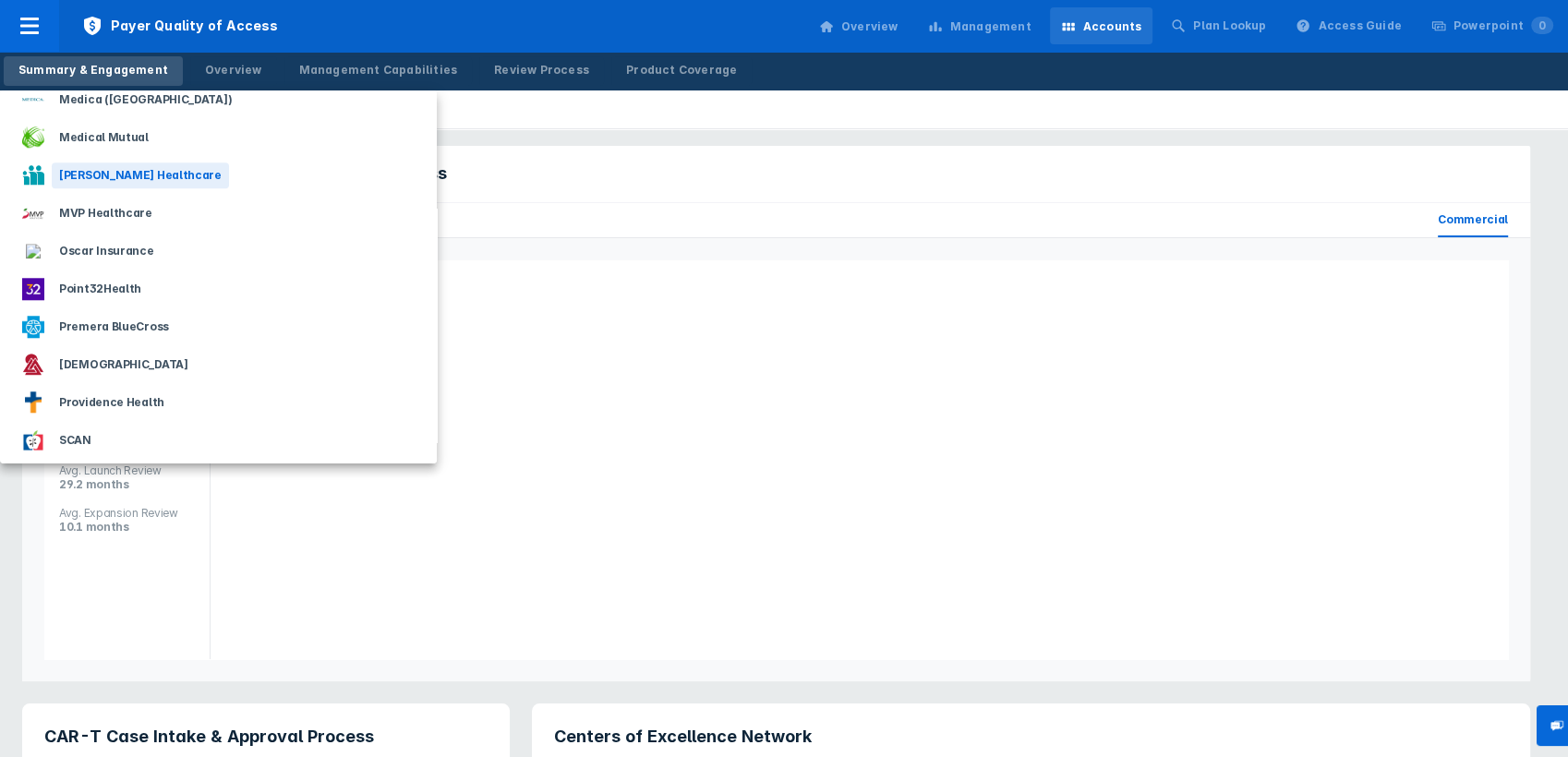 click on "[PERSON_NAME] Healthcare" at bounding box center (140, 175) 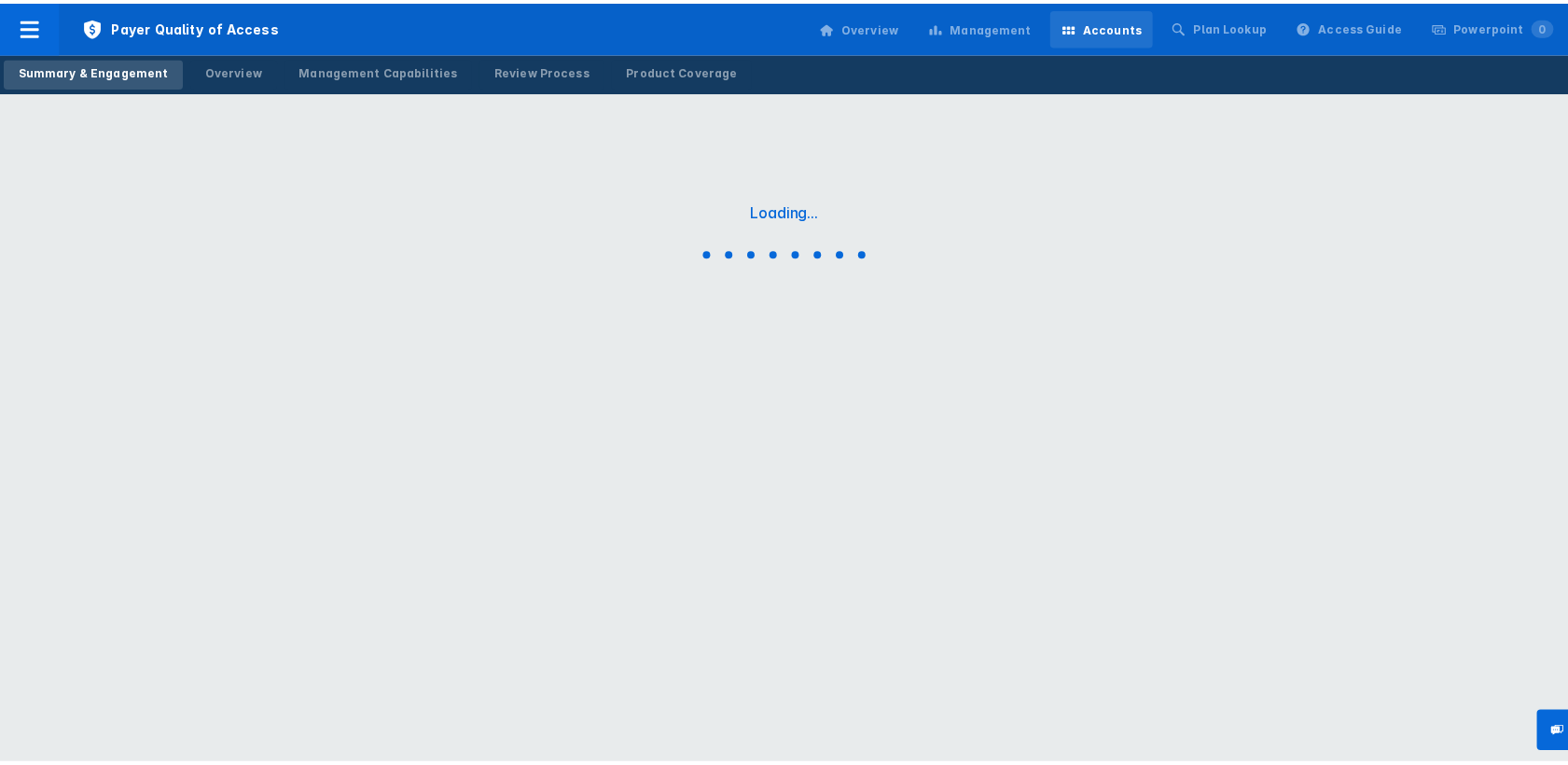 scroll, scrollTop: 0, scrollLeft: 0, axis: both 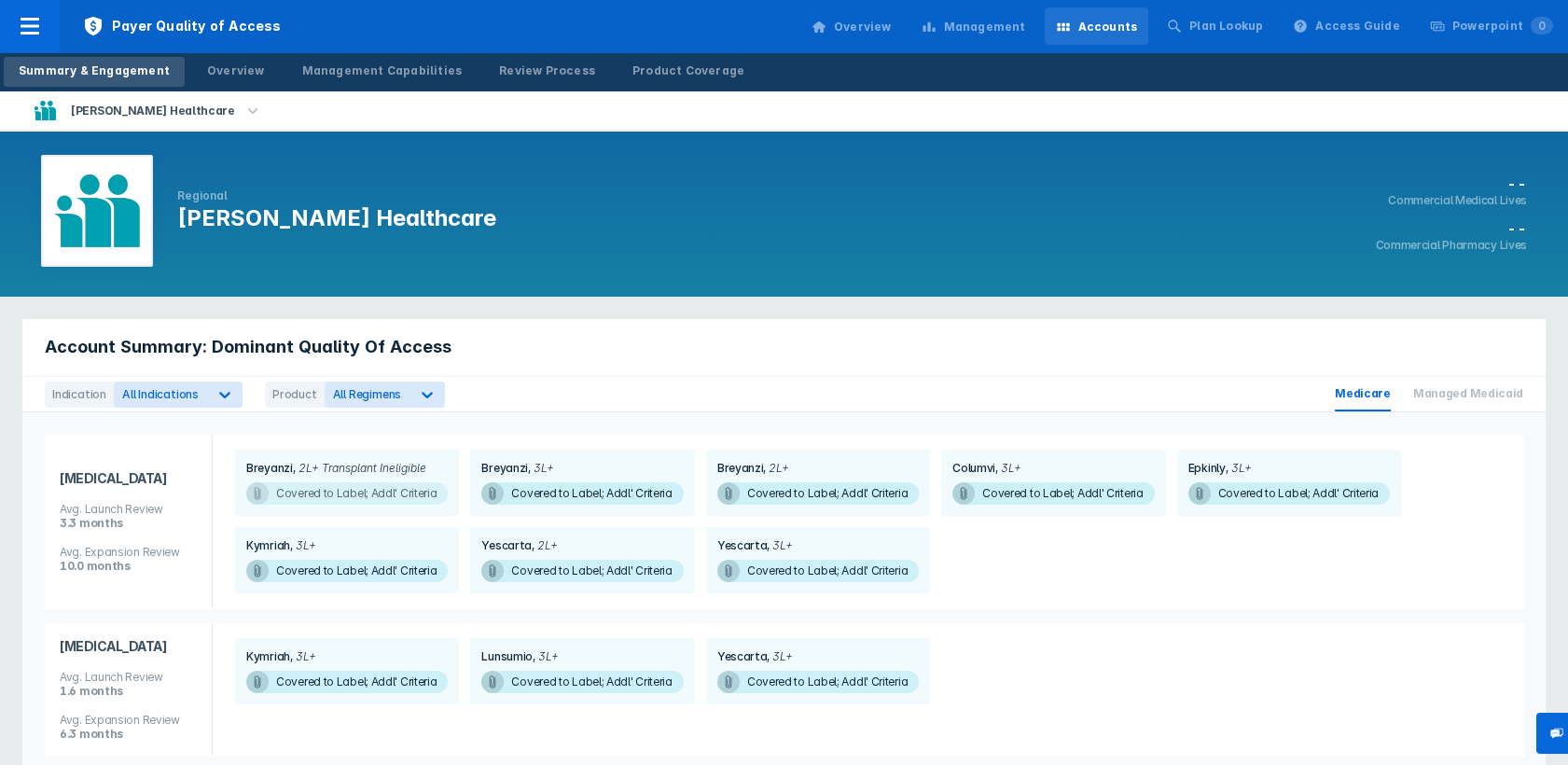 click on "Covered to Label; Addl' Criteria" at bounding box center [347, 494] 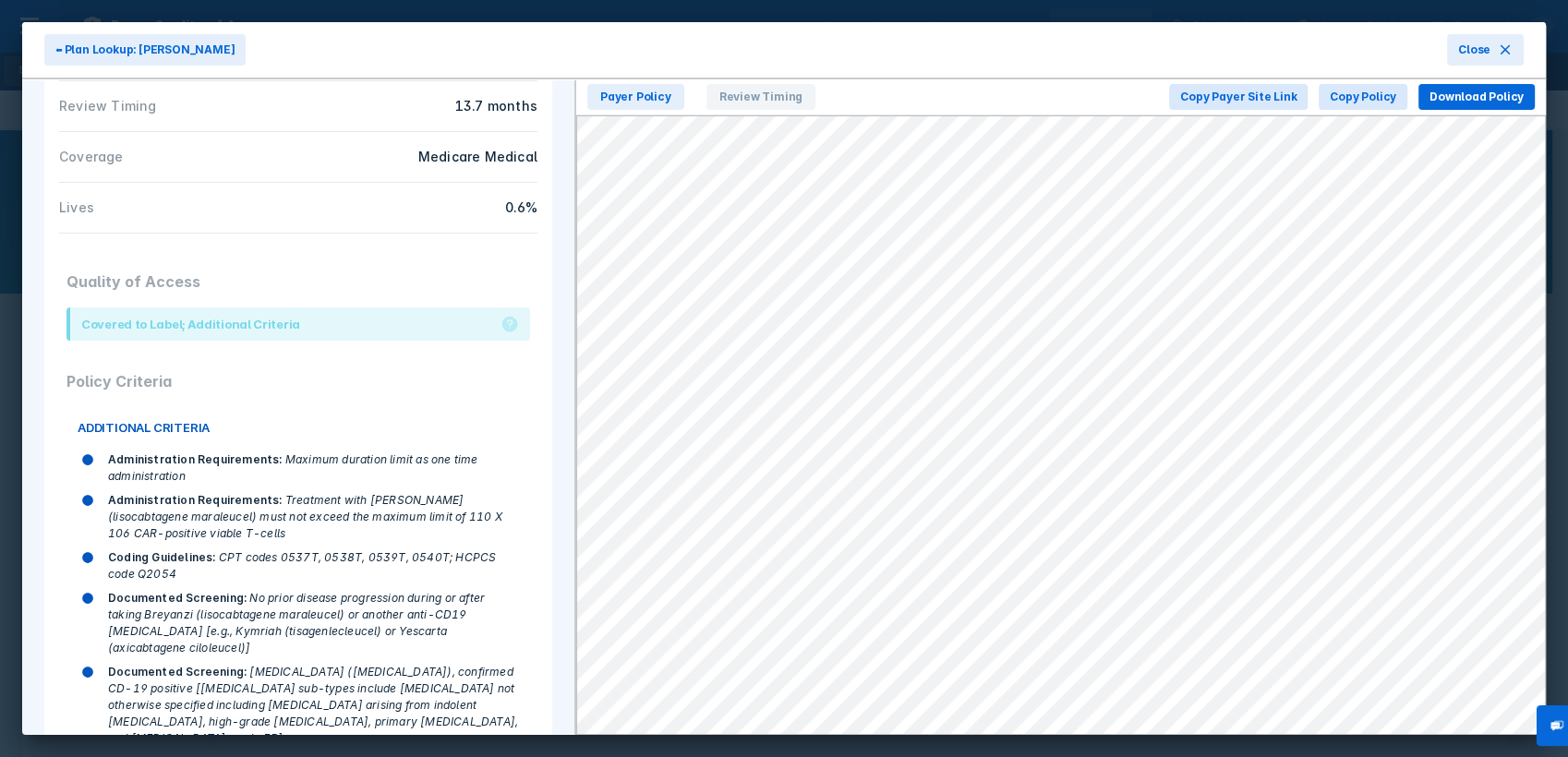 scroll, scrollTop: 342, scrollLeft: 0, axis: vertical 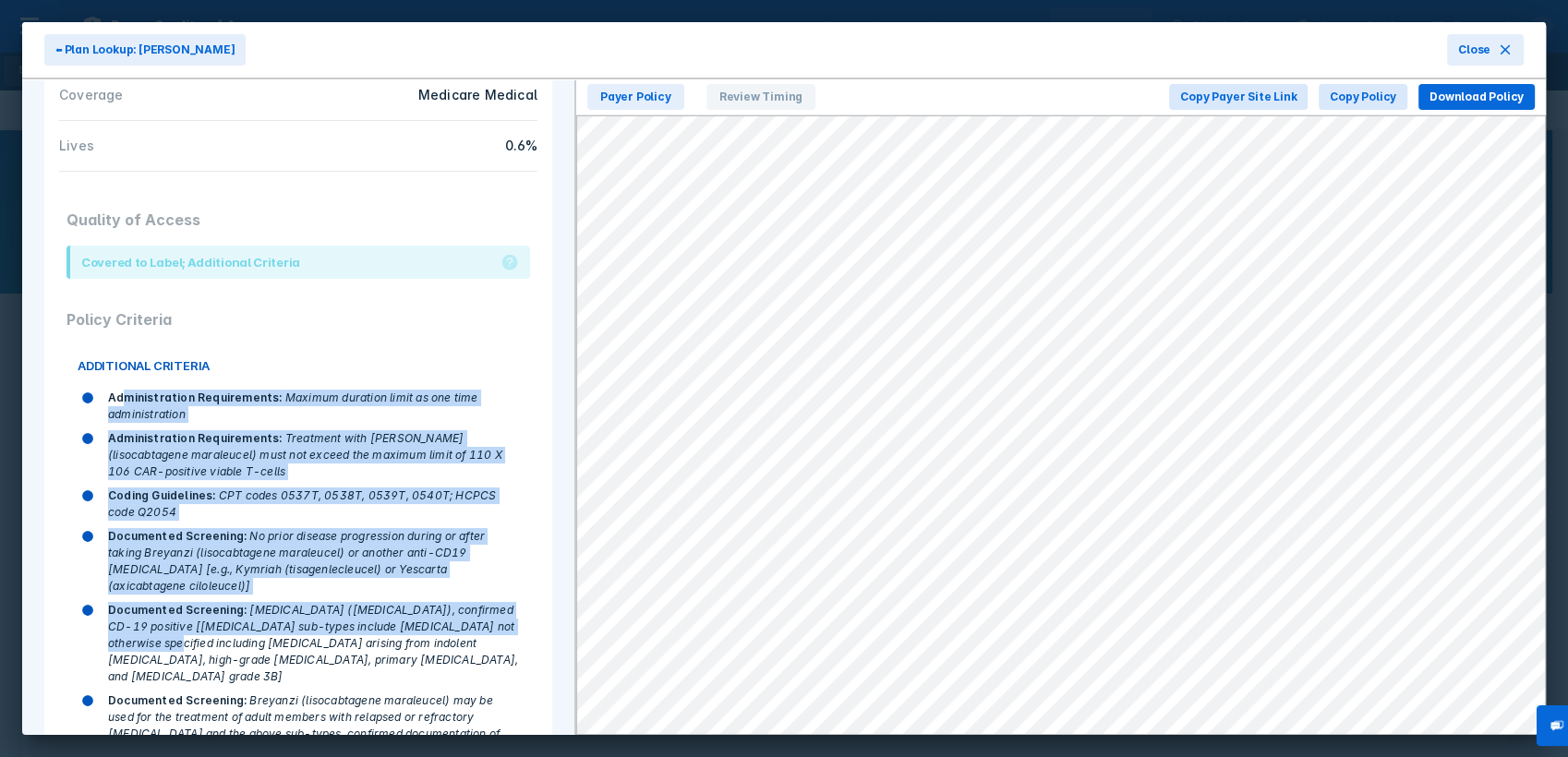 drag, startPoint x: 119, startPoint y: 391, endPoint x: 224, endPoint y: 644, distance: 273.92335 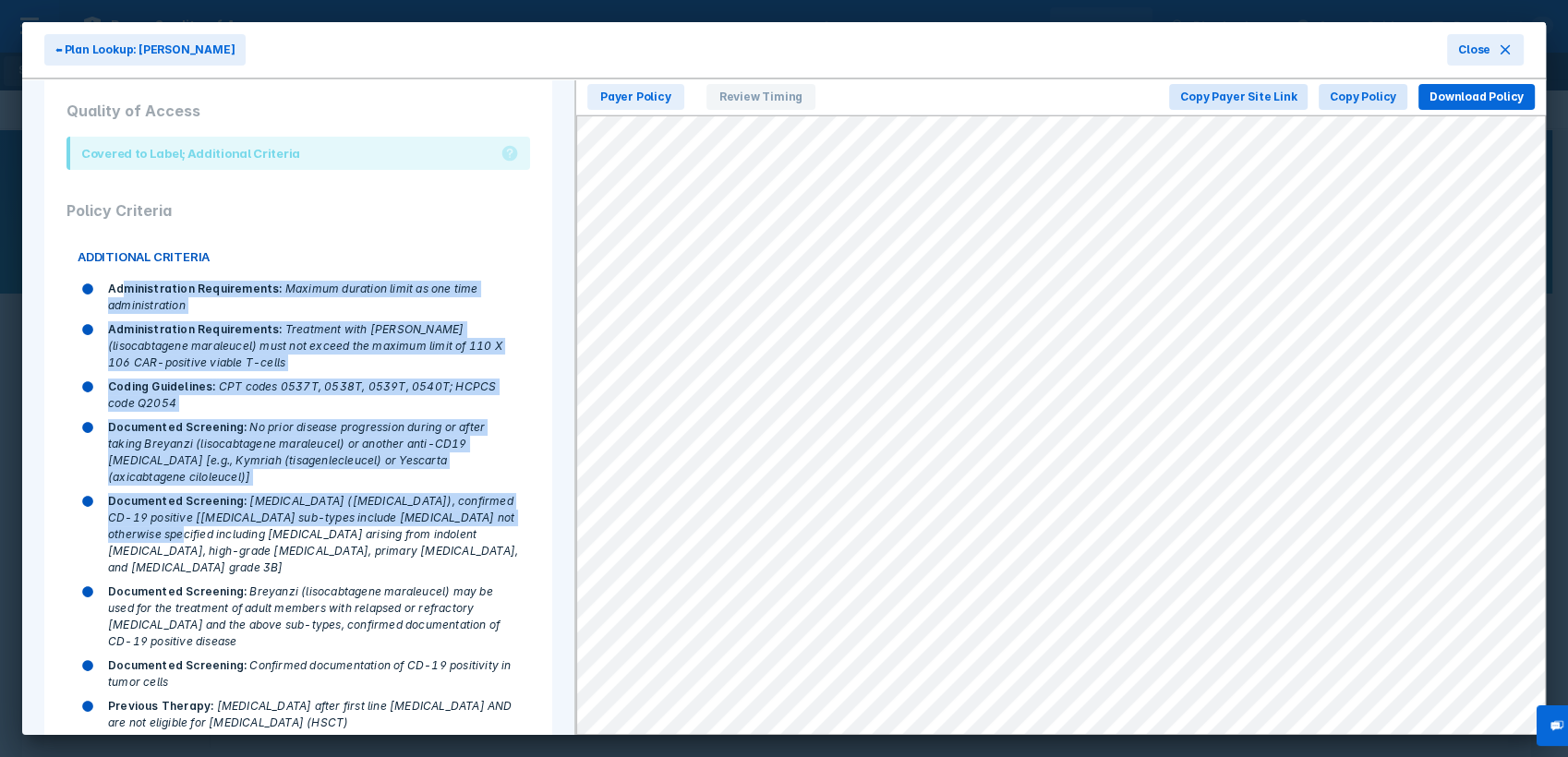 scroll, scrollTop: 516, scrollLeft: 0, axis: vertical 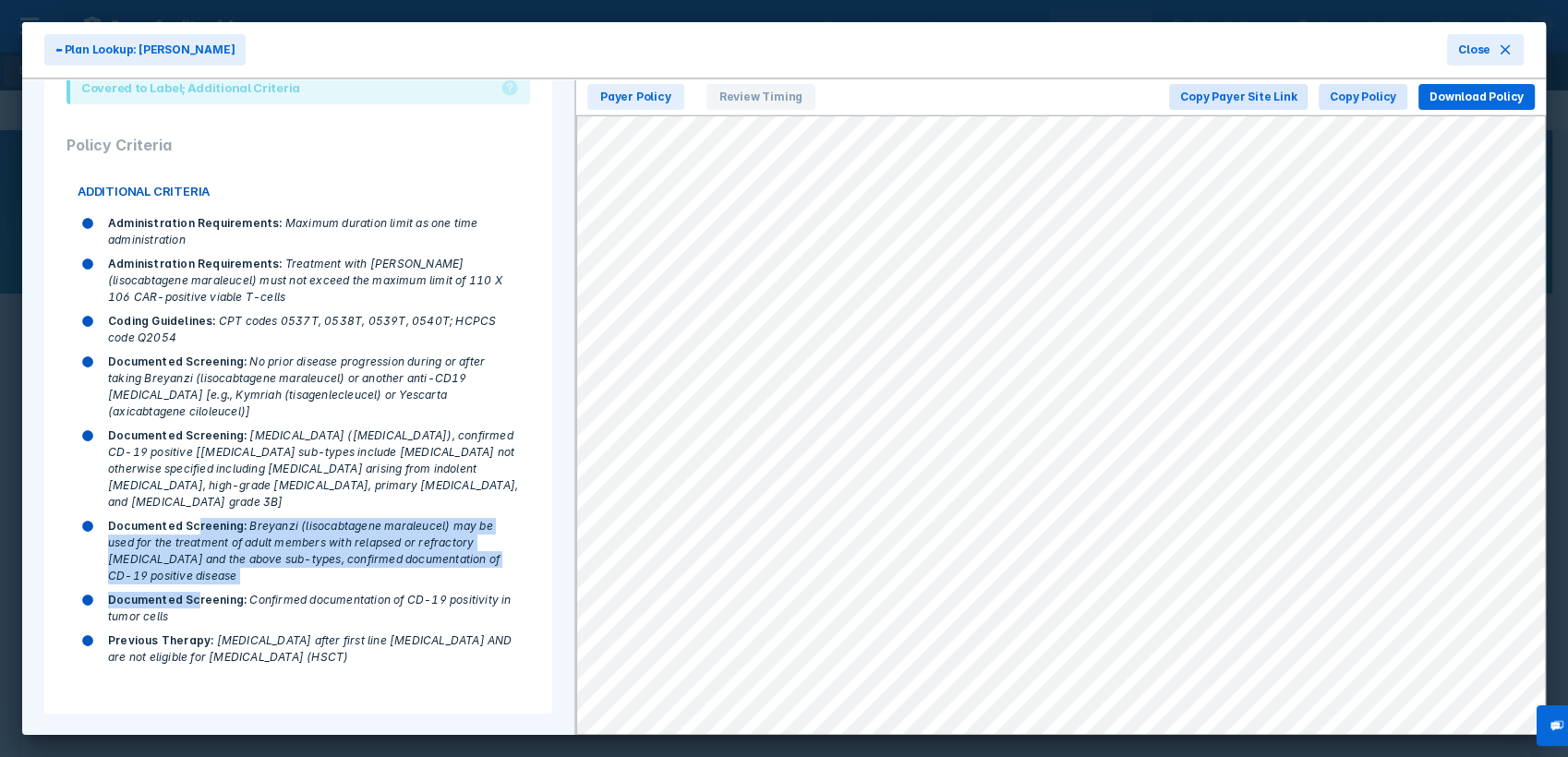 drag, startPoint x: 195, startPoint y: 513, endPoint x: 198, endPoint y: 605, distance: 92.0489 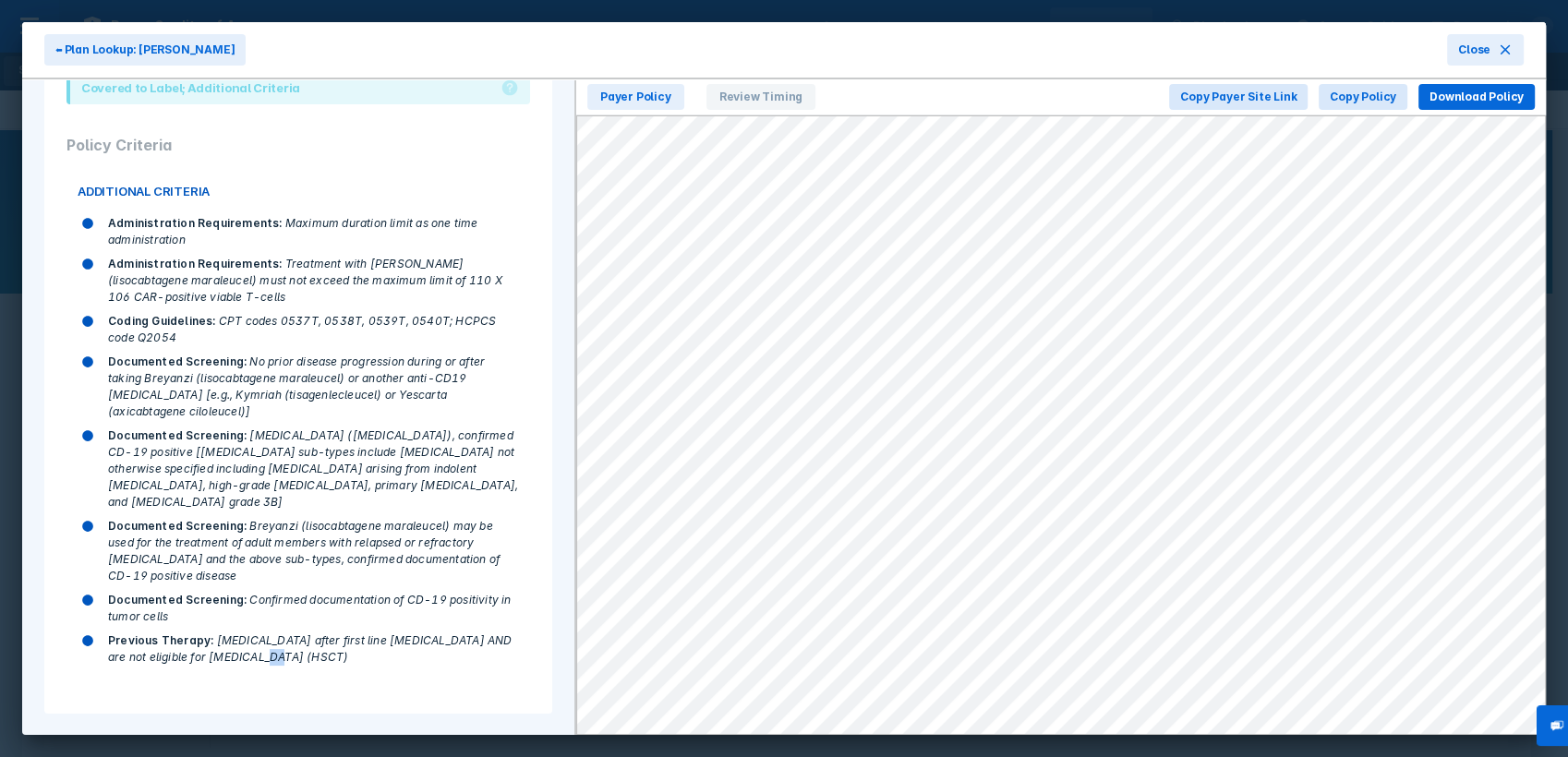 drag, startPoint x: 198, startPoint y: 605, endPoint x: 294, endPoint y: 657, distance: 109.178753 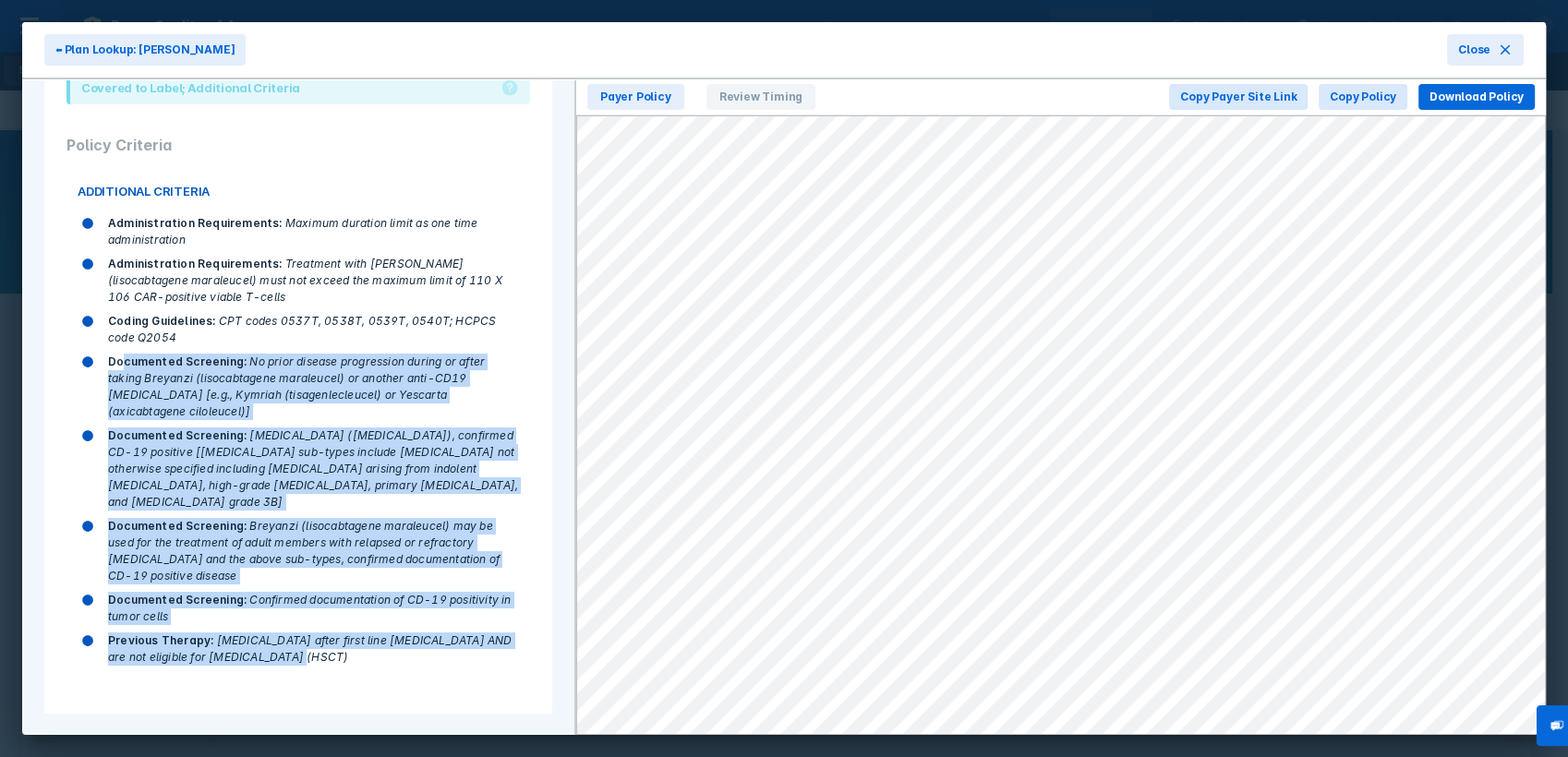 drag, startPoint x: 314, startPoint y: 657, endPoint x: 120, endPoint y: 334, distance: 376.78243 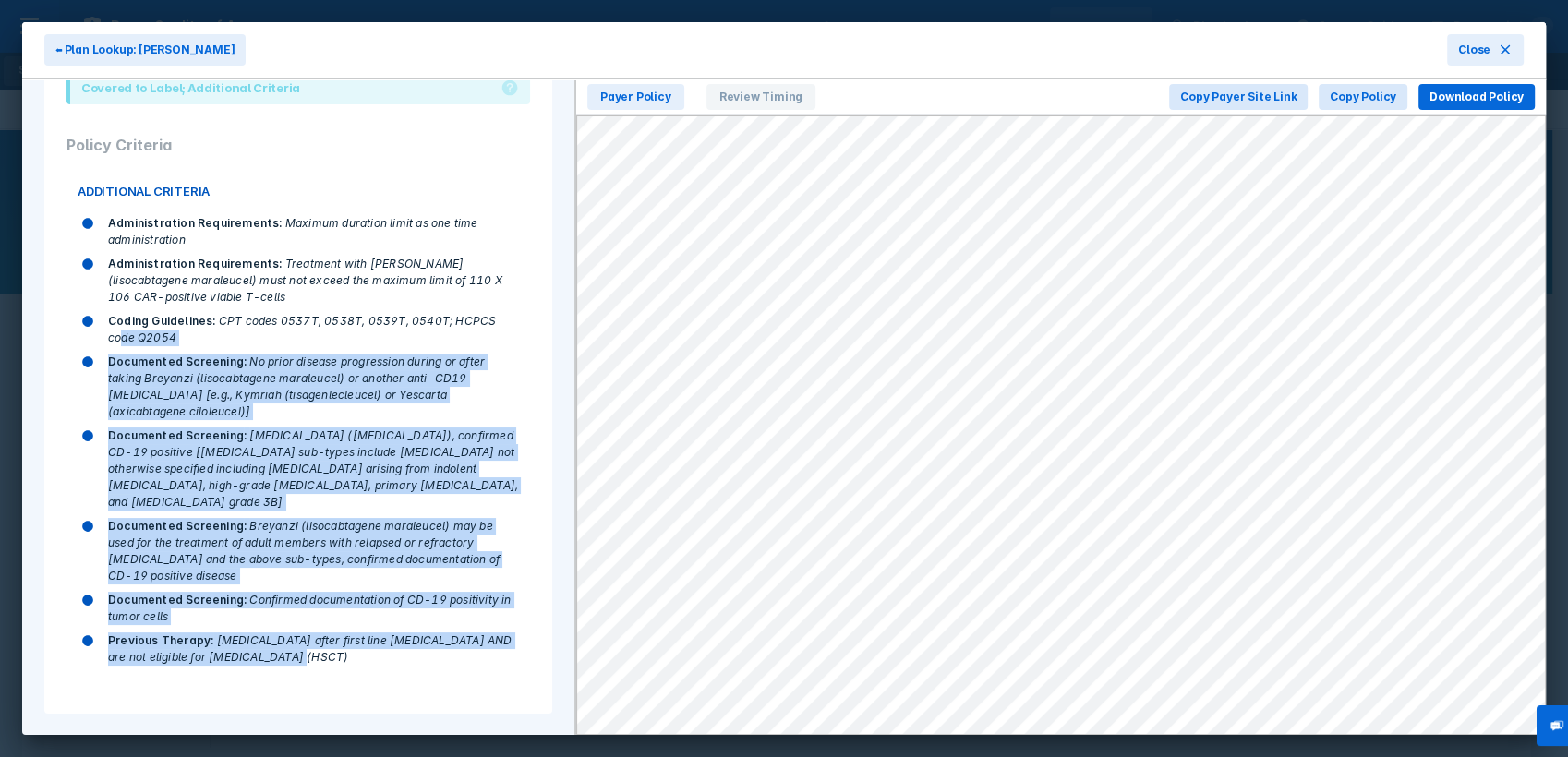 drag, startPoint x: 120, startPoint y: 334, endPoint x: 213, endPoint y: 580, distance: 262.9924 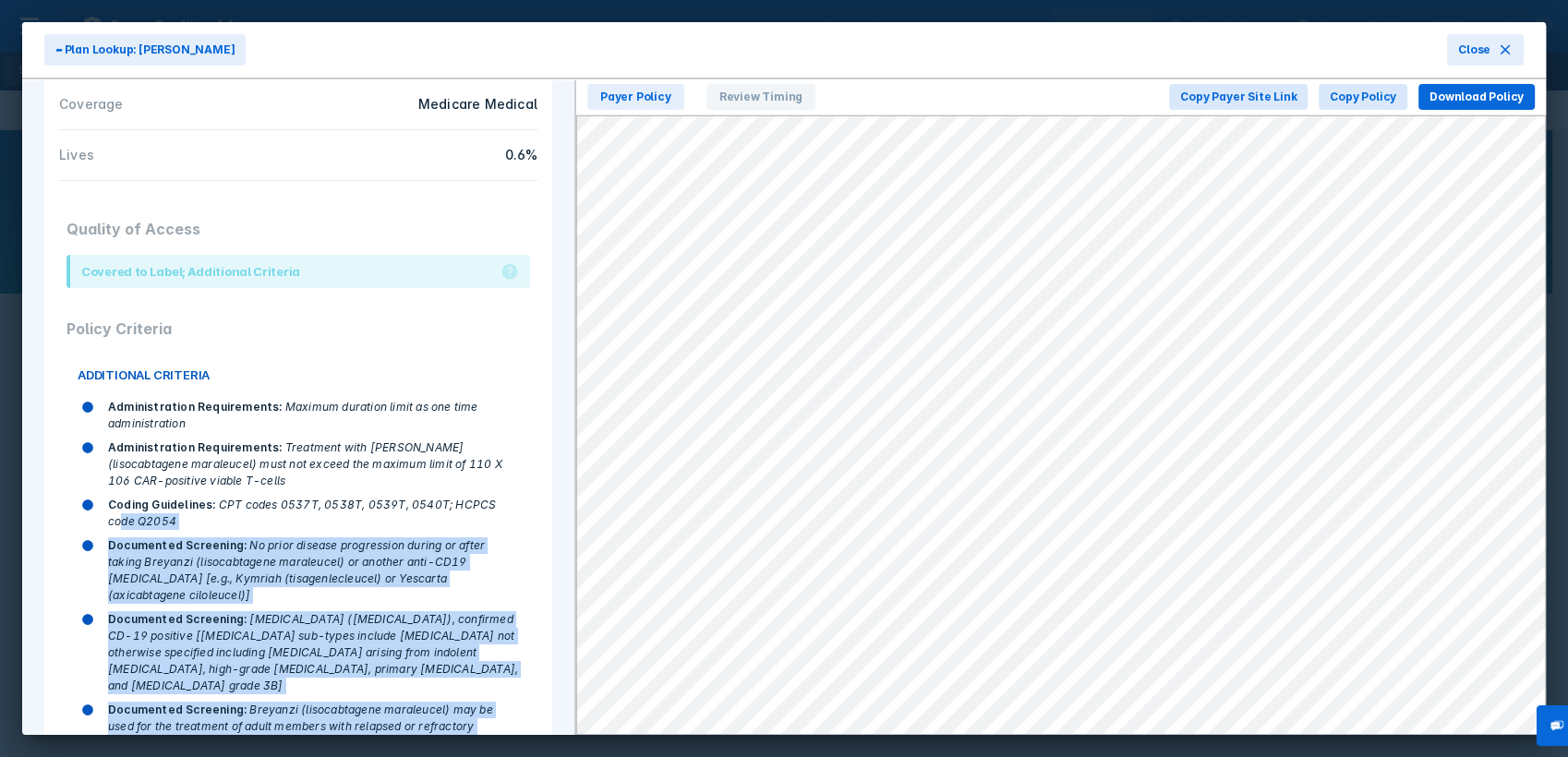 scroll, scrollTop: 516, scrollLeft: 0, axis: vertical 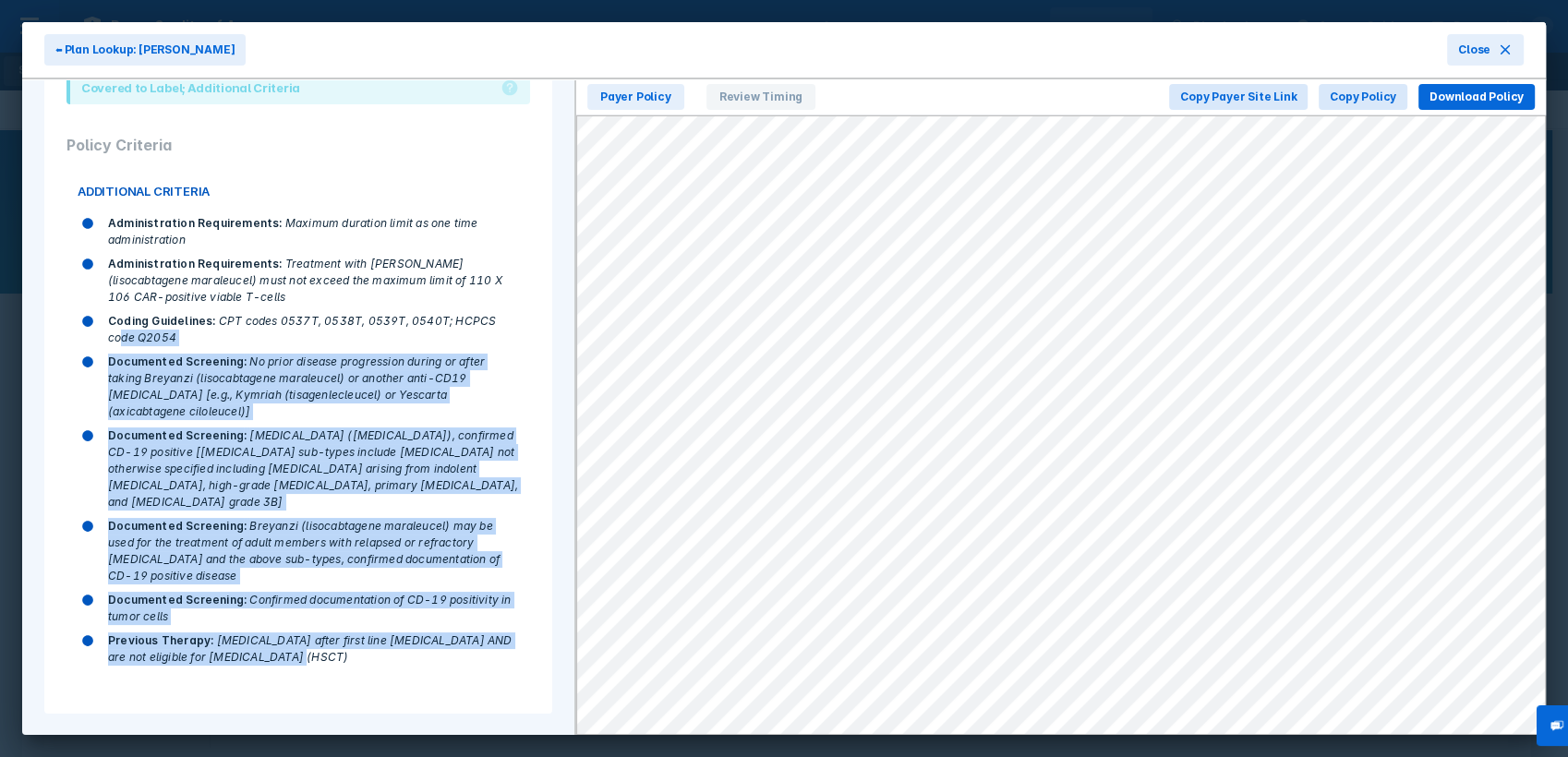 click on "[MEDICAL_DATA] ([MEDICAL_DATA]), confirmed CD-19 positive [[MEDICAL_DATA] sub-types include
[MEDICAL_DATA] not otherwise specified including [MEDICAL_DATA] arising from indolent [MEDICAL_DATA], high-grade [MEDICAL_DATA], primary [MEDICAL_DATA], and [MEDICAL_DATA] grade 3B]" at bounding box center (313, 468) 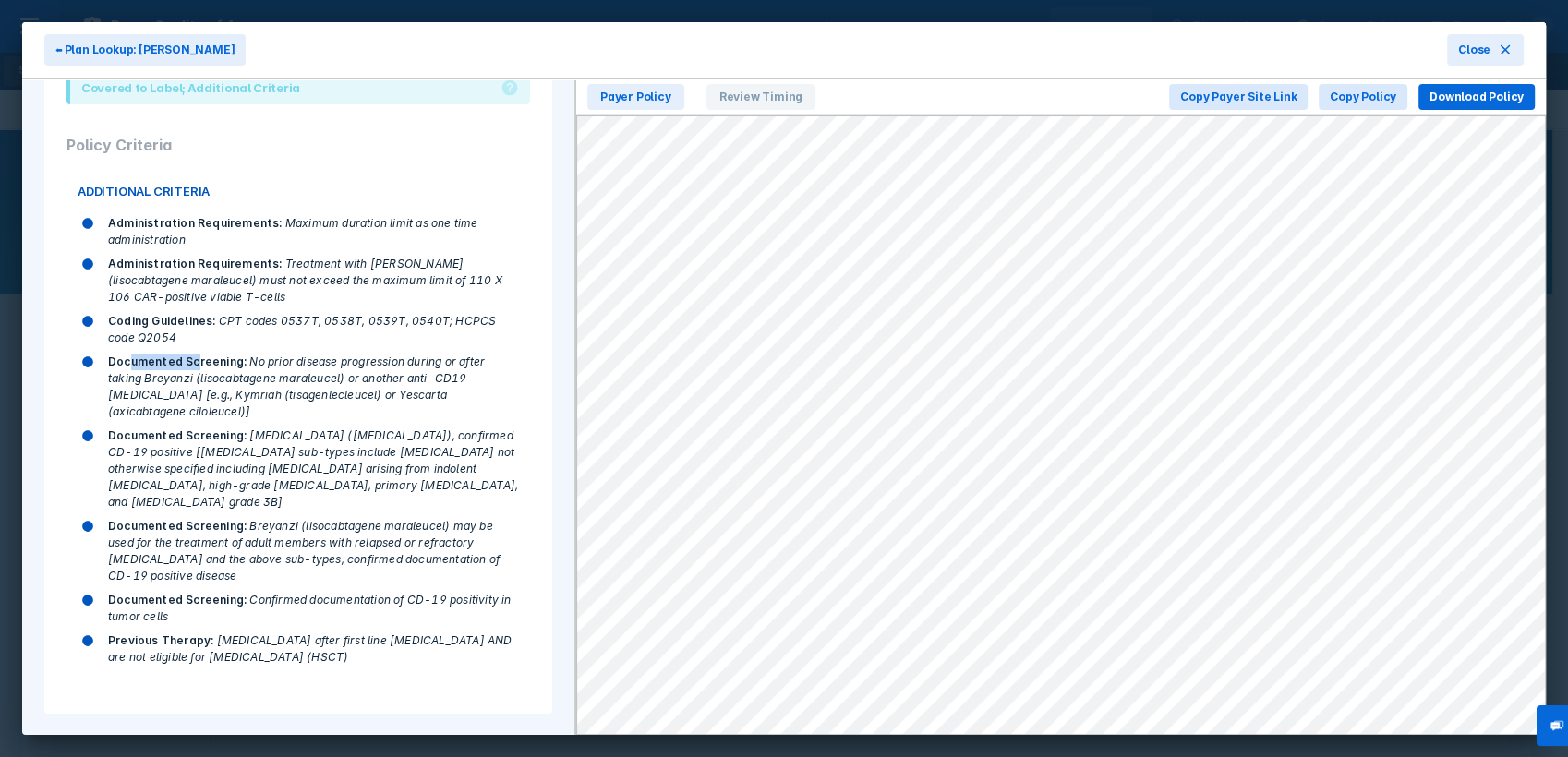 drag, startPoint x: 132, startPoint y: 359, endPoint x: 197, endPoint y: 364, distance: 65.192024 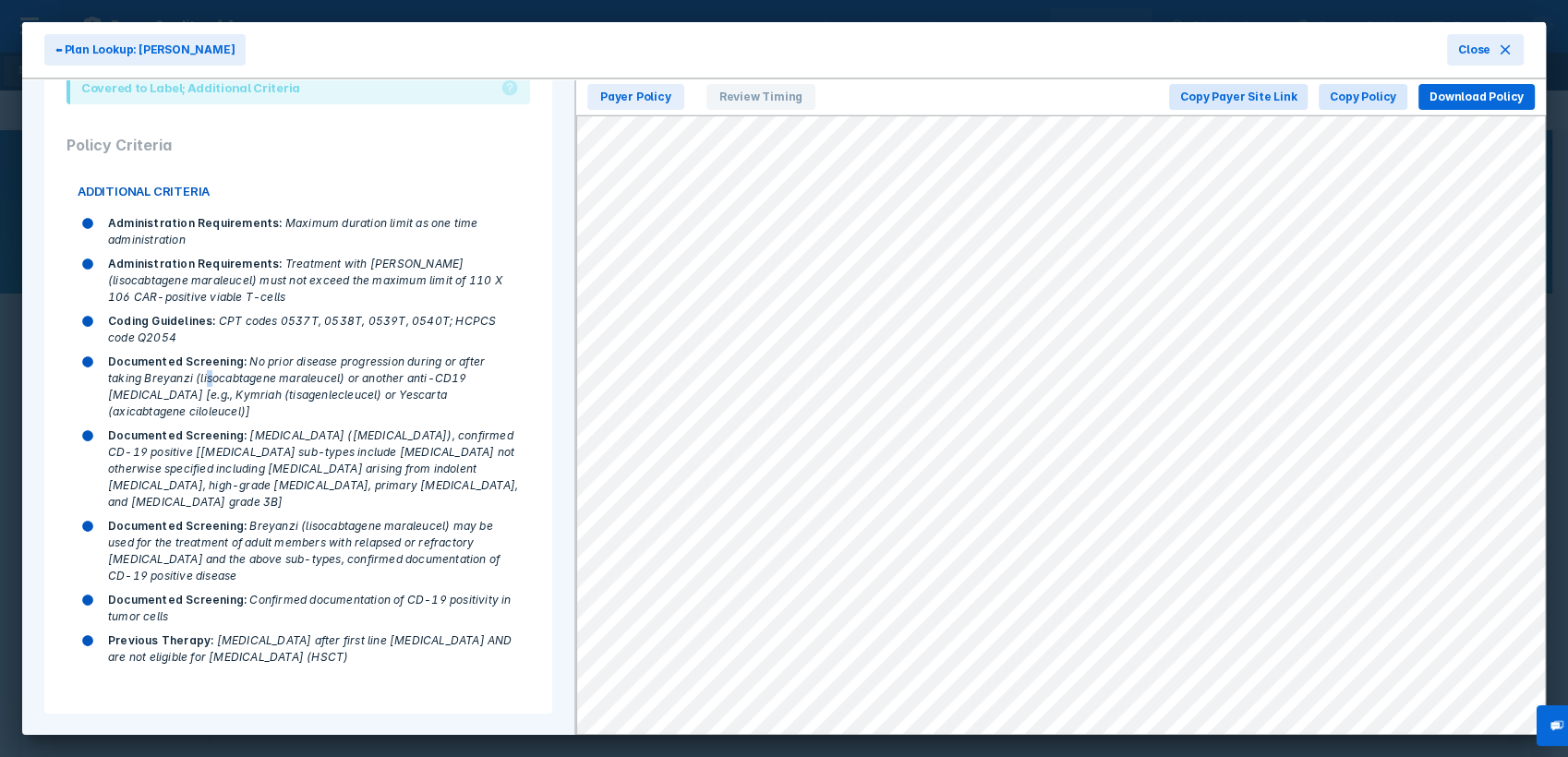 drag, startPoint x: 197, startPoint y: 364, endPoint x: 209, endPoint y: 387, distance: 25.942244 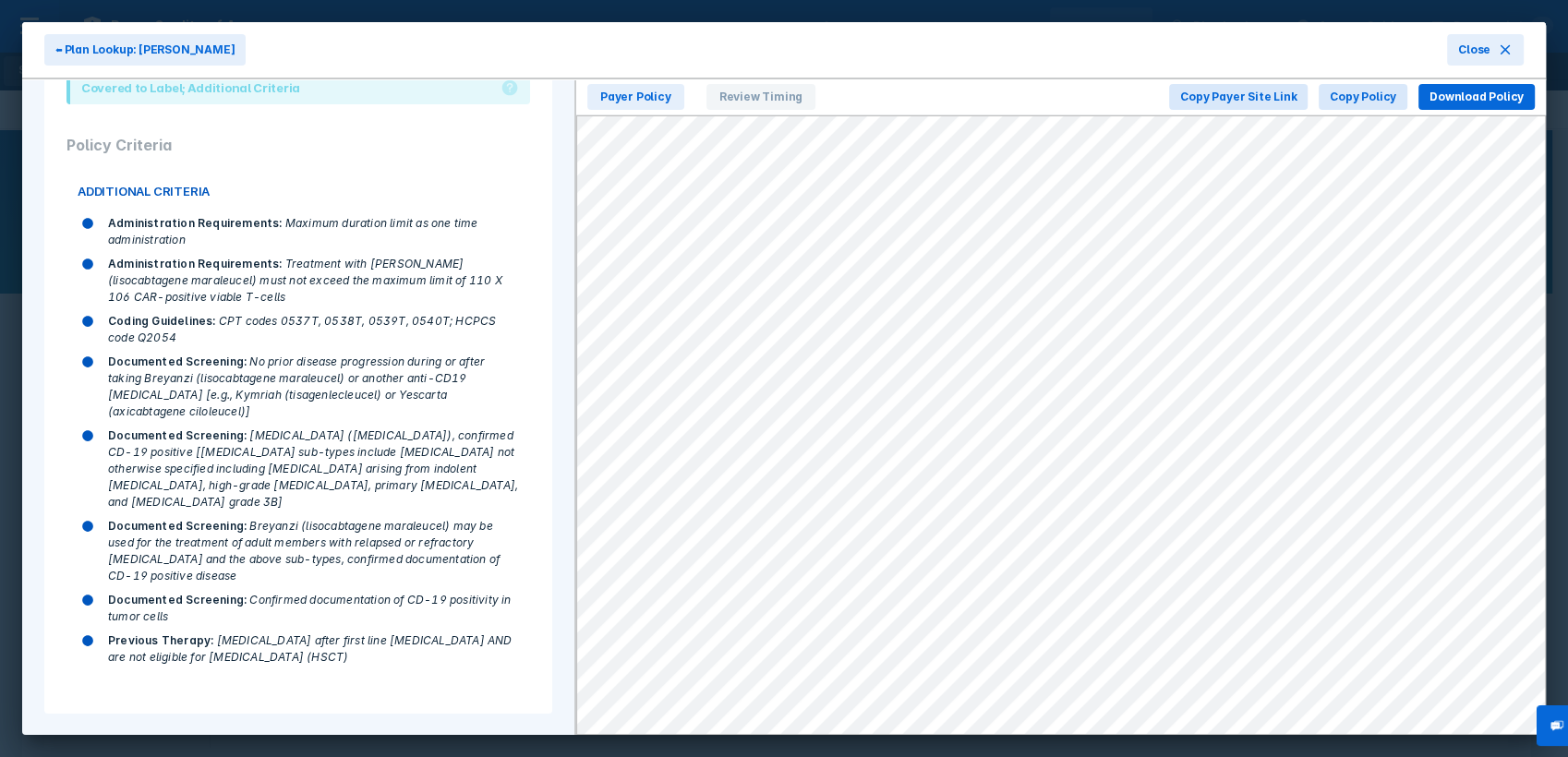 drag, startPoint x: 209, startPoint y: 387, endPoint x: 273, endPoint y: 547, distance: 172.32527 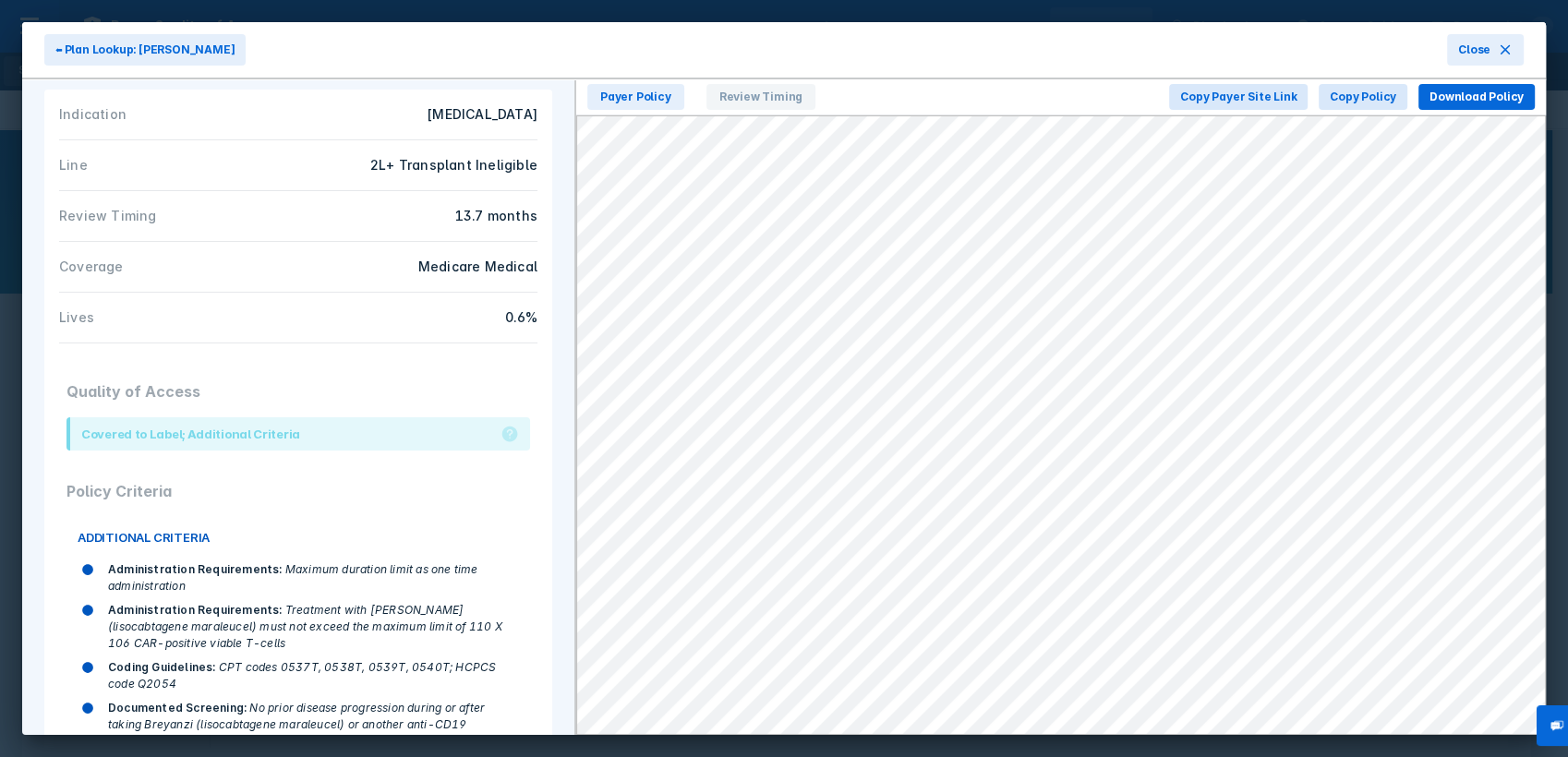 scroll, scrollTop: 0, scrollLeft: 0, axis: both 